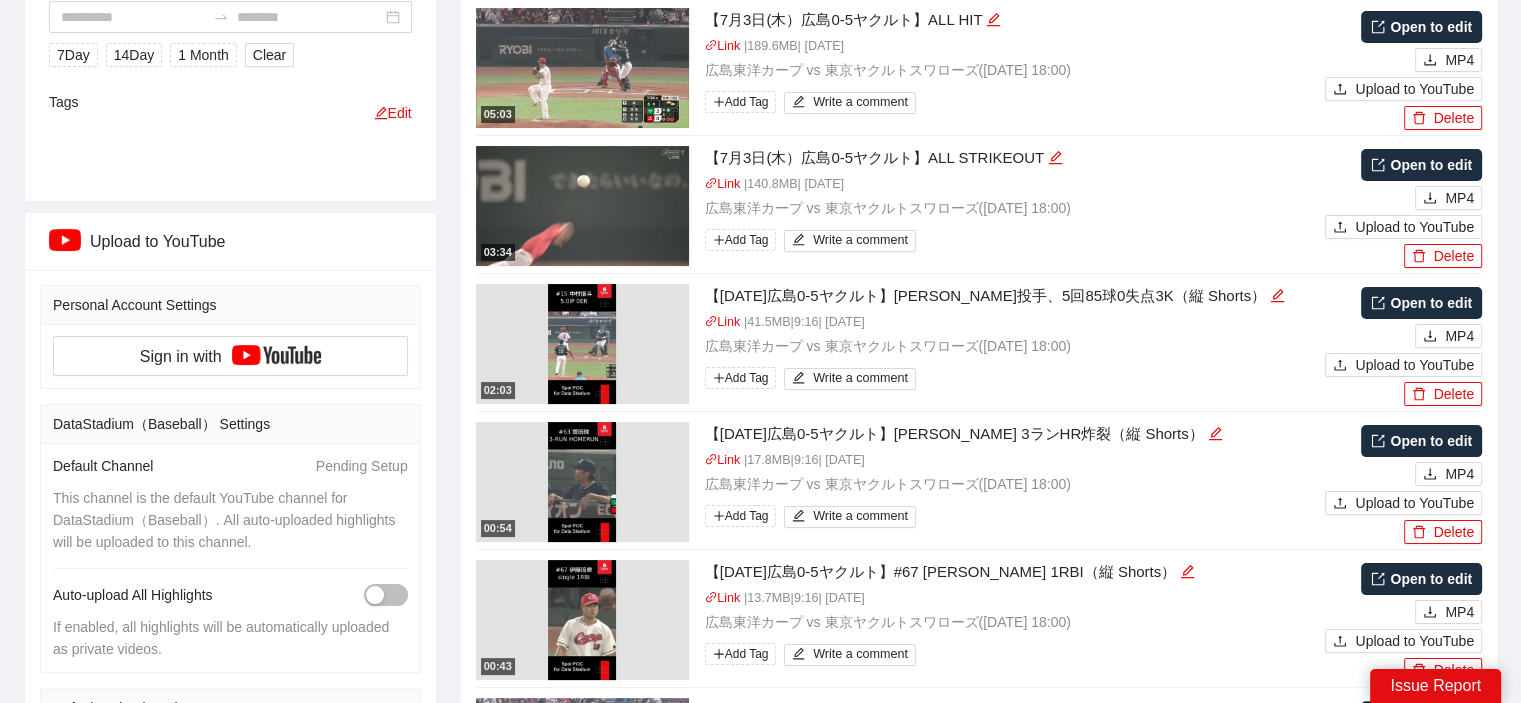 scroll, scrollTop: 300, scrollLeft: 0, axis: vertical 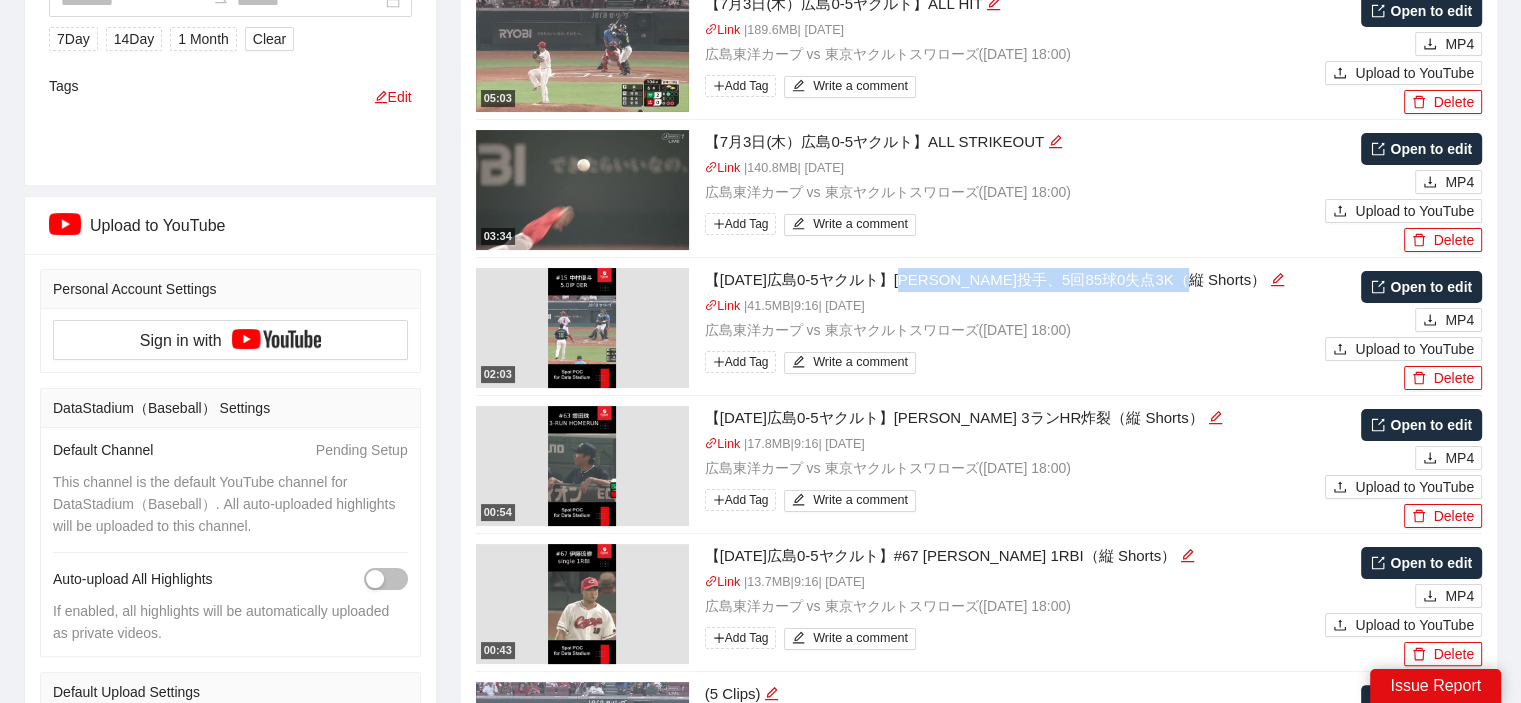 drag, startPoint x: 934, startPoint y: 275, endPoint x: 1227, endPoint y: 278, distance: 293.01535 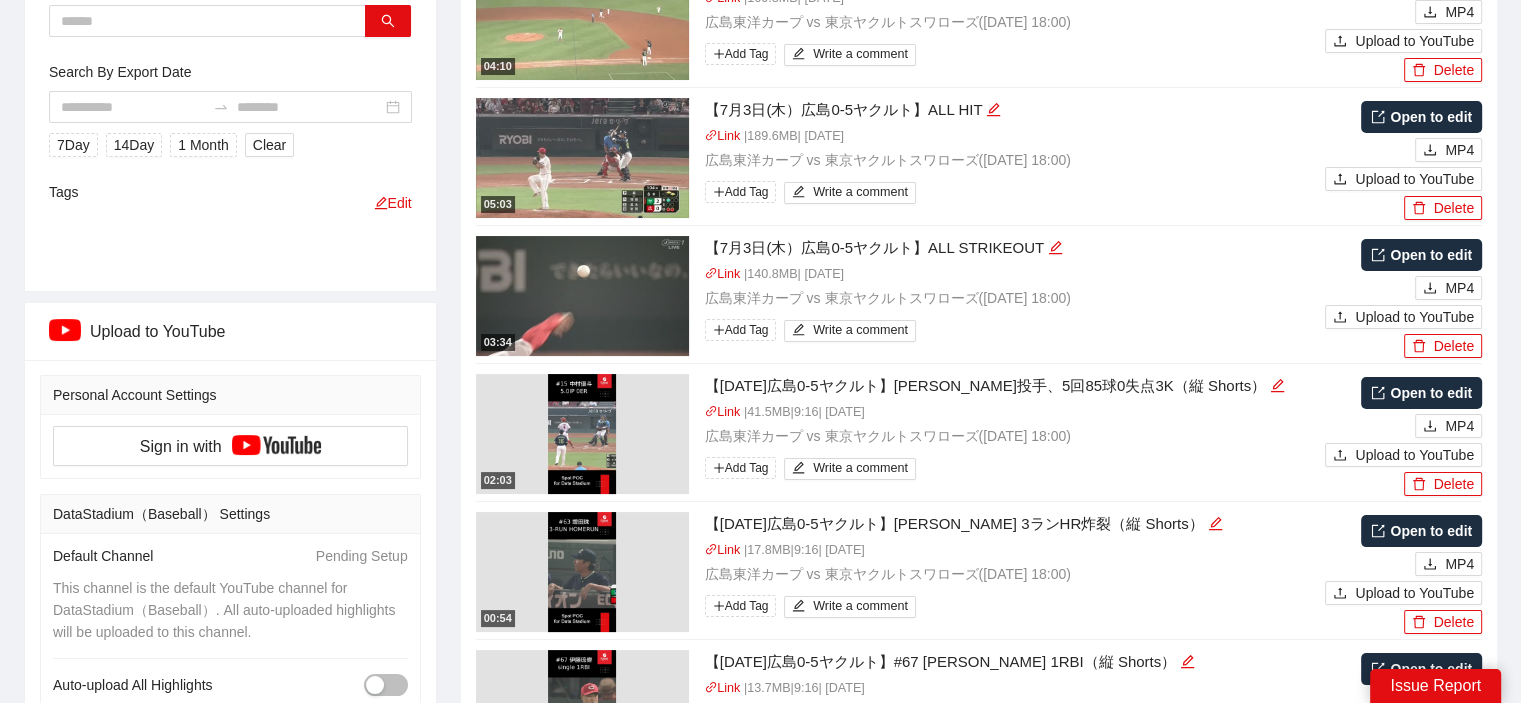 scroll, scrollTop: 300, scrollLeft: 0, axis: vertical 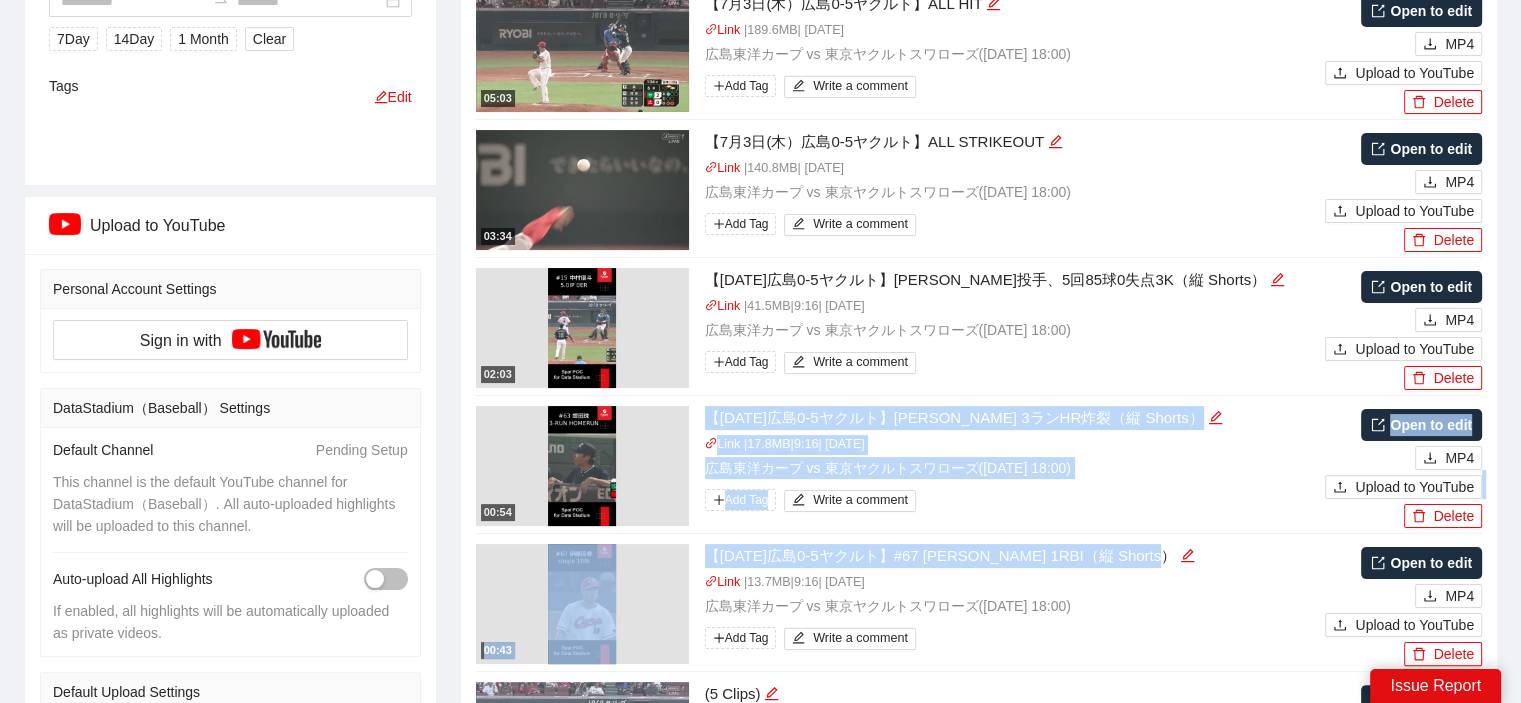drag, startPoint x: 709, startPoint y: 416, endPoint x: 1199, endPoint y: 550, distance: 507.99213 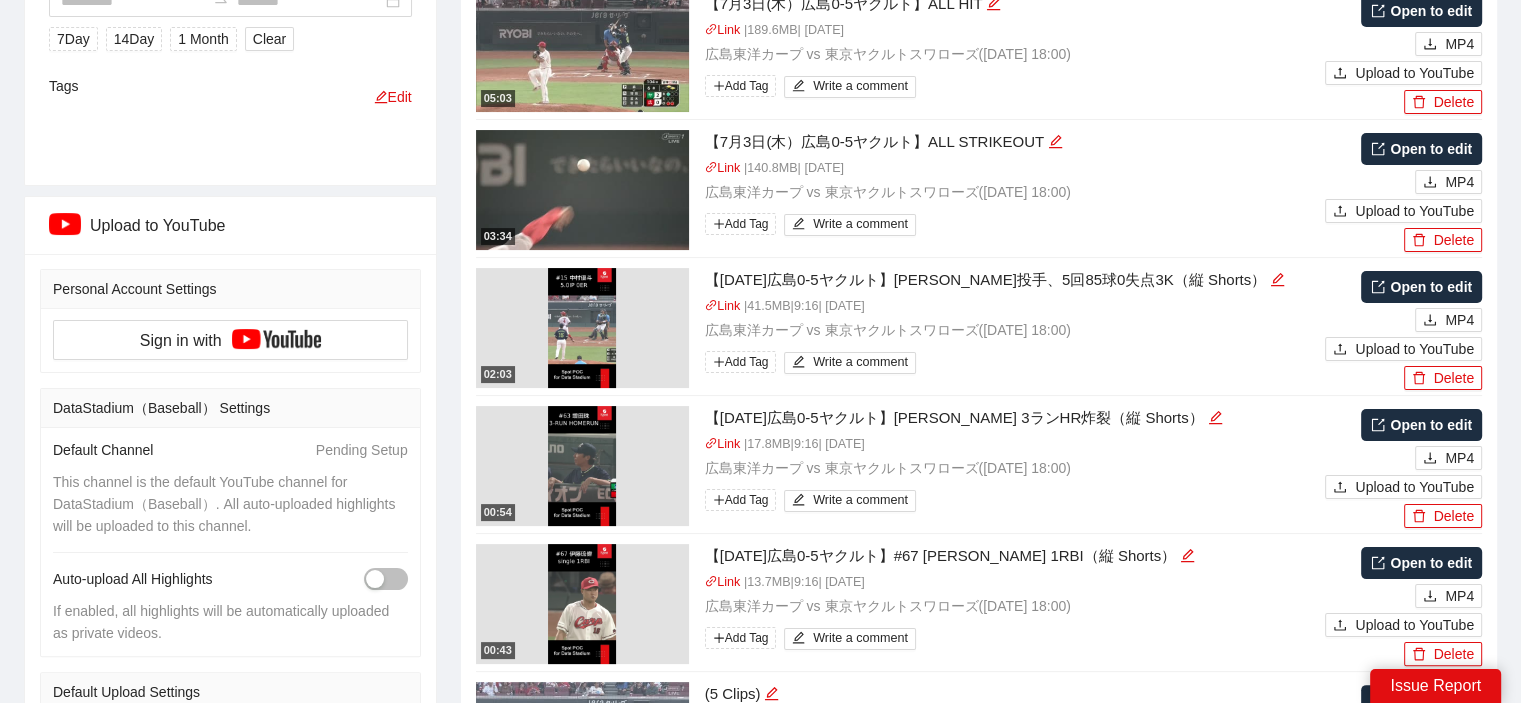 drag, startPoint x: 1067, startPoint y: 576, endPoint x: 690, endPoint y: 559, distance: 377.3831 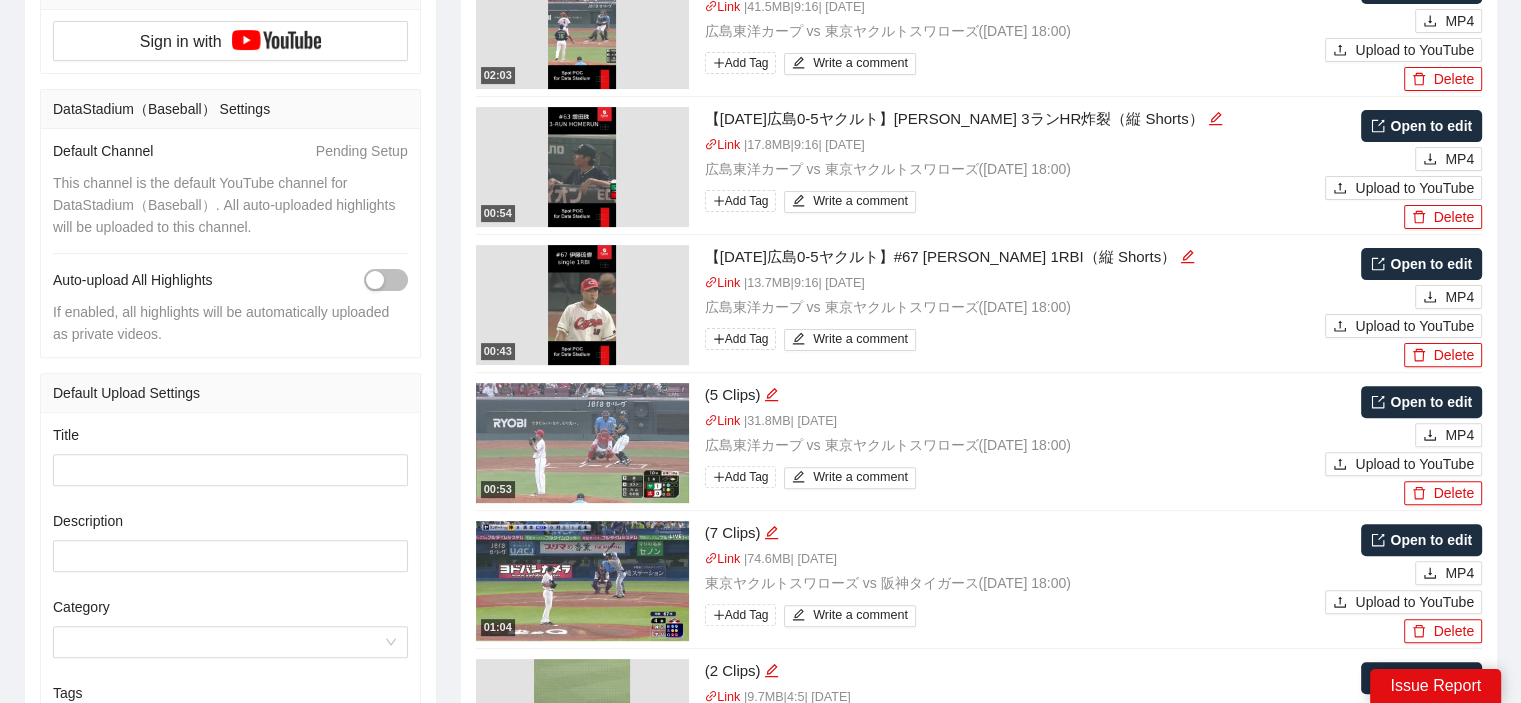 scroll, scrollTop: 600, scrollLeft: 0, axis: vertical 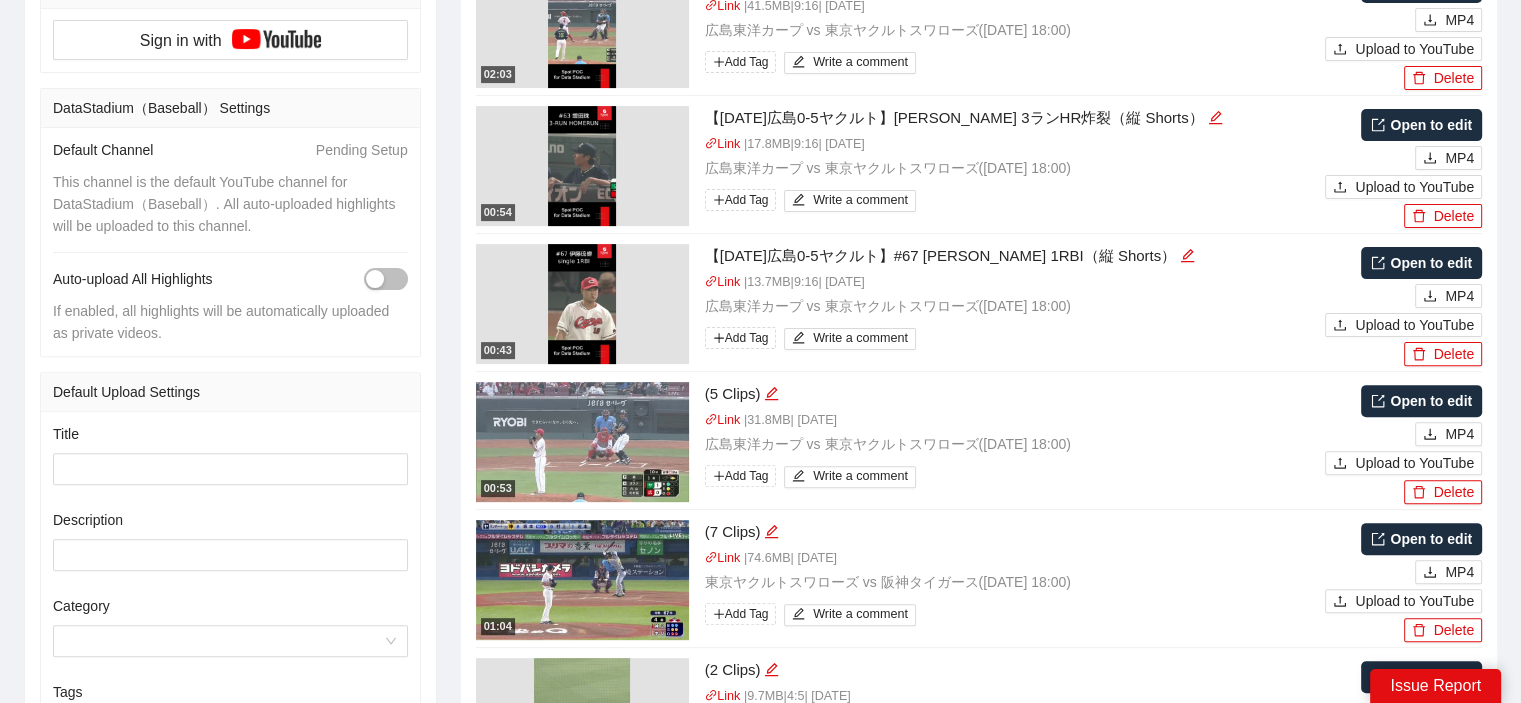 click on "Link   |  13.7  MB  |  9:16  | [DATE]" at bounding box center [1015, 283] 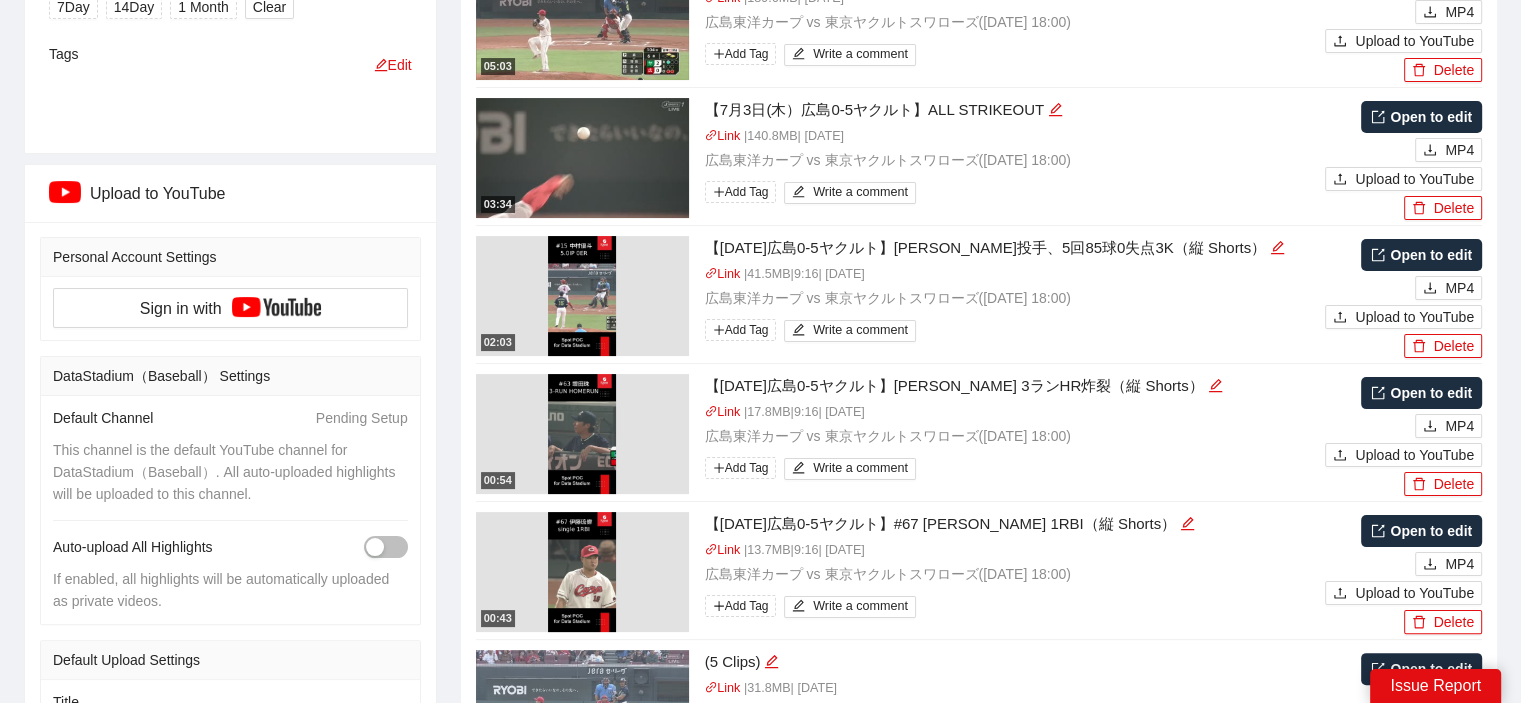 scroll, scrollTop: 300, scrollLeft: 0, axis: vertical 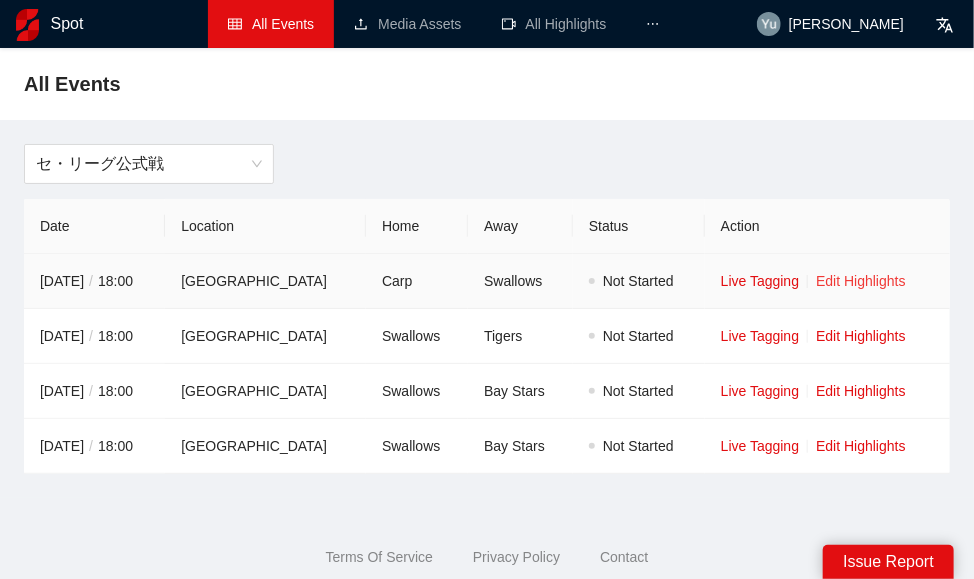 click on "Edit Highlights" at bounding box center (861, 281) 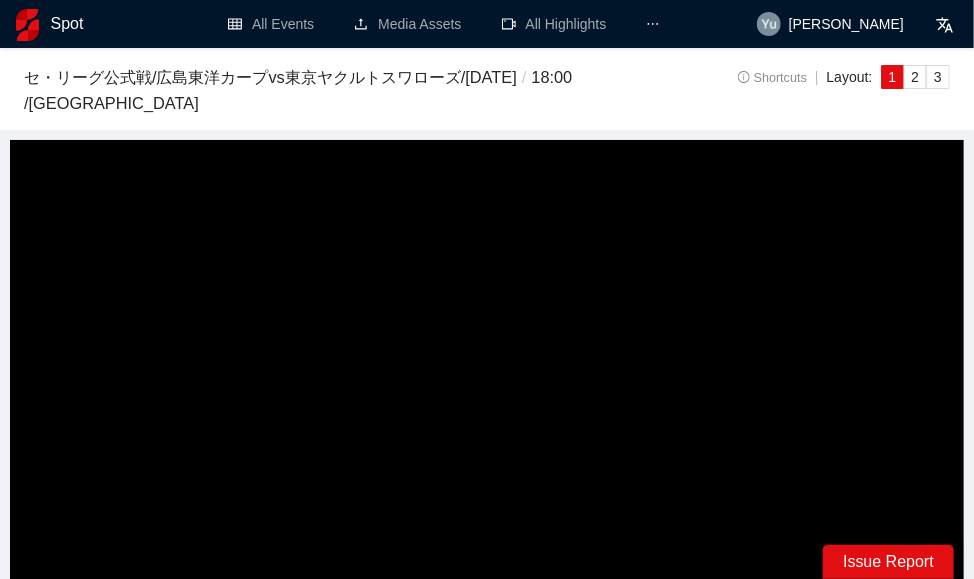 click at bounding box center (487, 408) 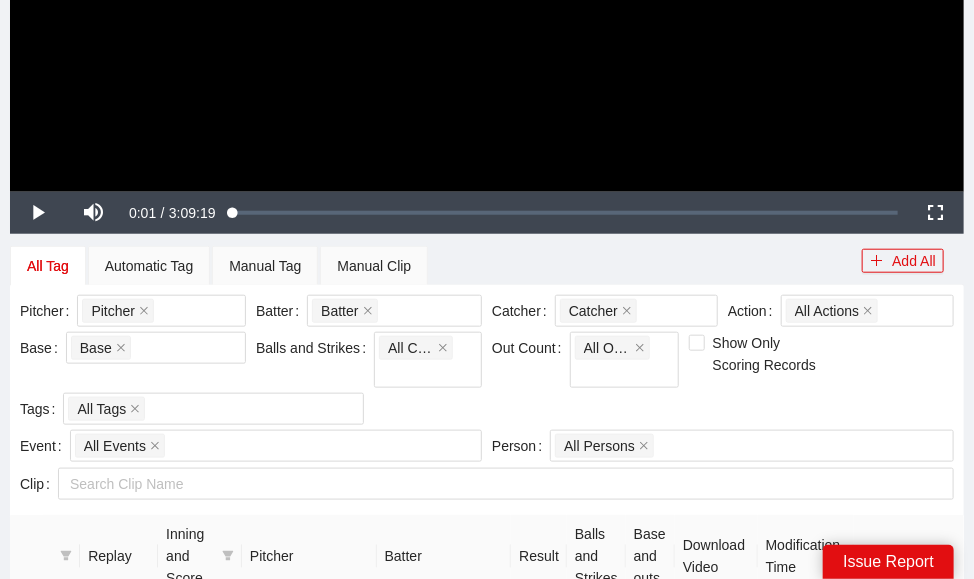 scroll, scrollTop: 0, scrollLeft: 0, axis: both 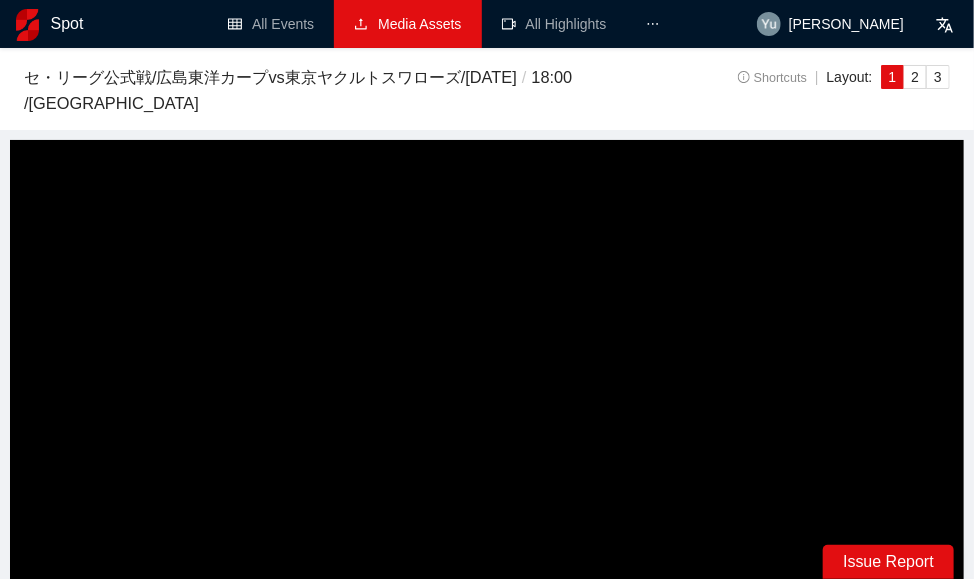 click on "Media Assets" at bounding box center [407, 24] 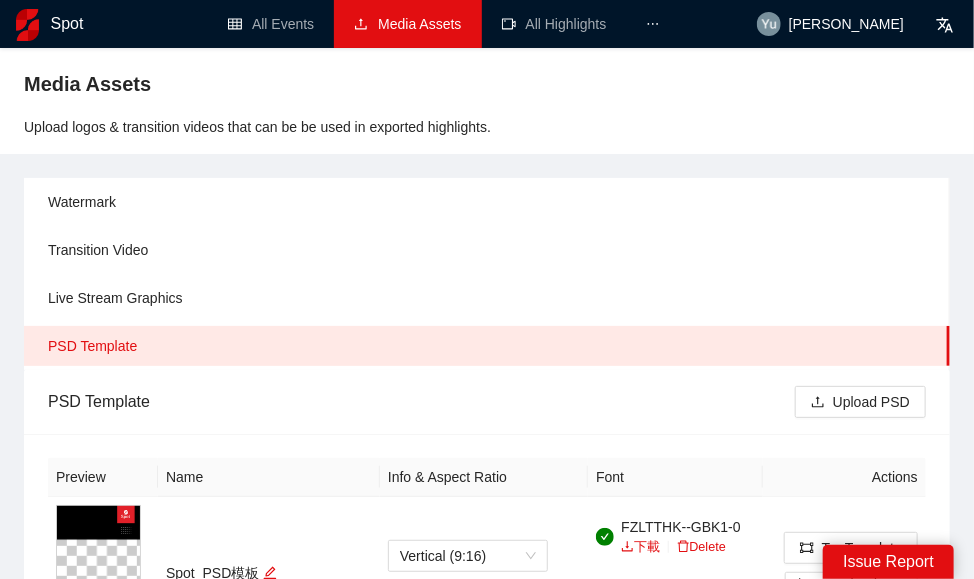 click on "Media Assets Upload logos & transition videos that can be be used in exported highlights. Watermark Transition Video Live Stream Graphics PSD Template PSD Template   Upload PSD Preview Name Info & Aspect Ratio Font Actions Spot_PSD模板 Vertical (9:16) Dimensions:   1080  x   1920 Uploaded:   2025-07-03 18:04 PM FZLTTHK--GBK1-0 下載 Delete FZLTZHK--GBK1-0 下載 Delete  Try Template   Download PSD   Delete PSD Template Tutorial_916 Vertical (9:16) Dimensions:   1080  x   1920 Uploaded:   2024-12-02 16:33 PM DroidSansFallback 下載 Delete  Try Template   Download PSD   Delete 1" at bounding box center [487, 479] 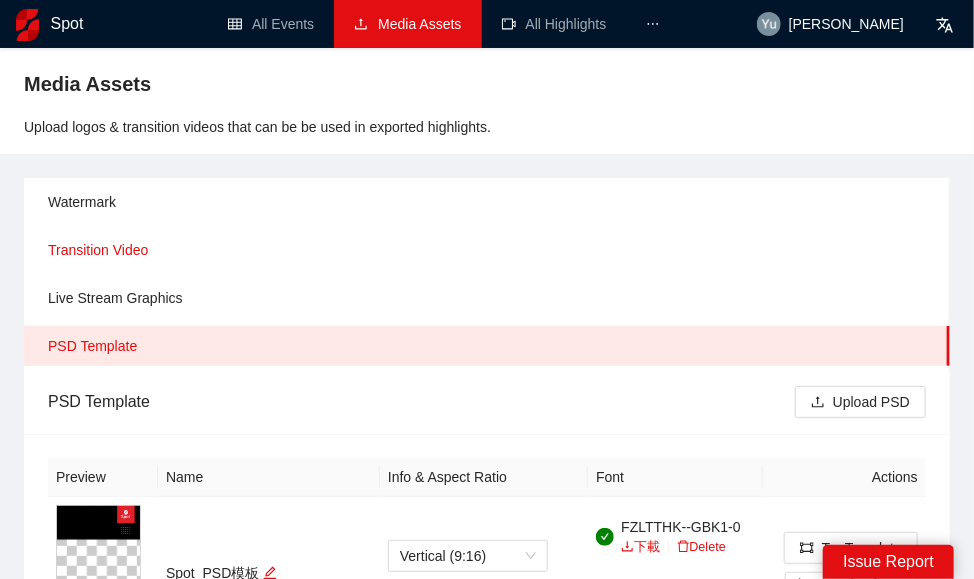 click on "Transition Video" at bounding box center (491, 250) 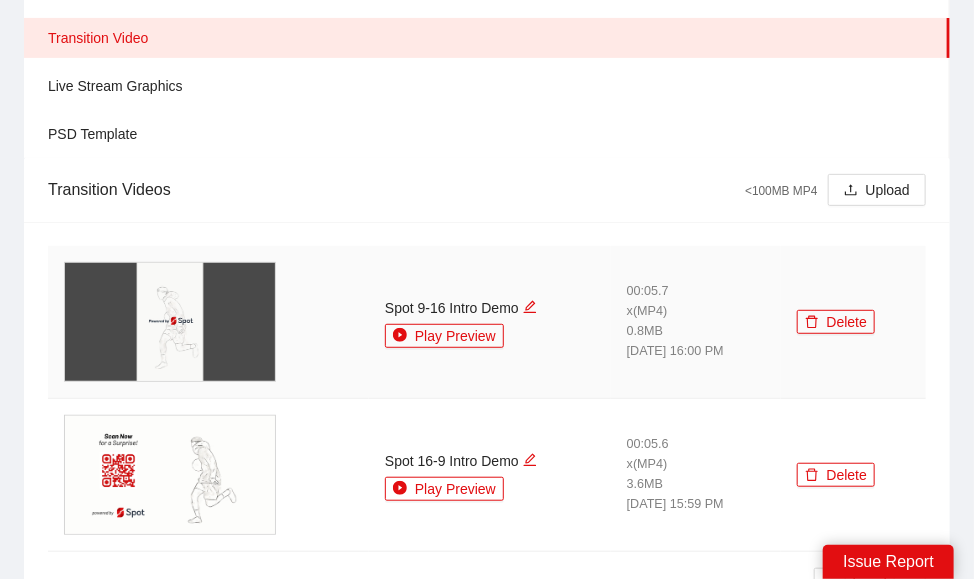 scroll, scrollTop: 300, scrollLeft: 0, axis: vertical 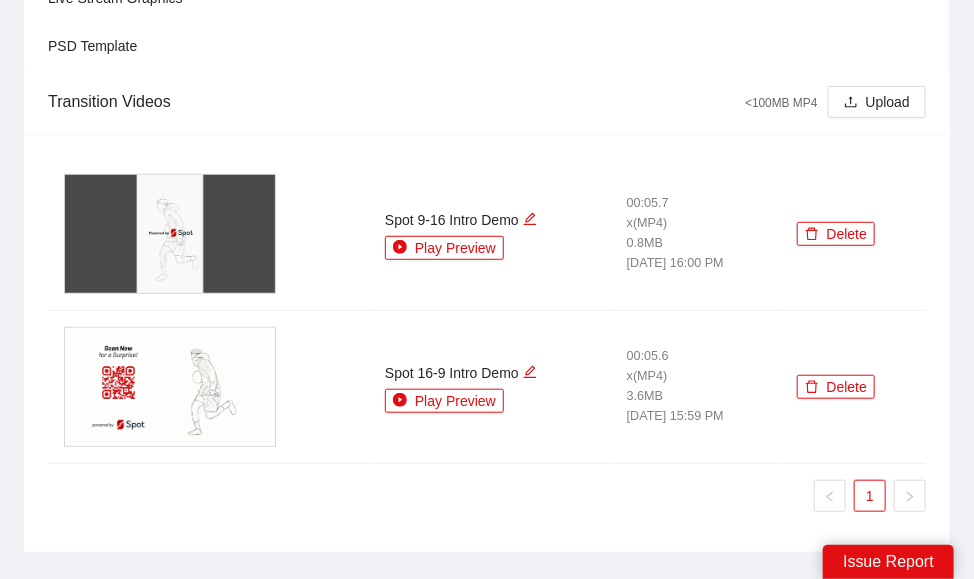 click on "Transition Videos" at bounding box center (396, 101) 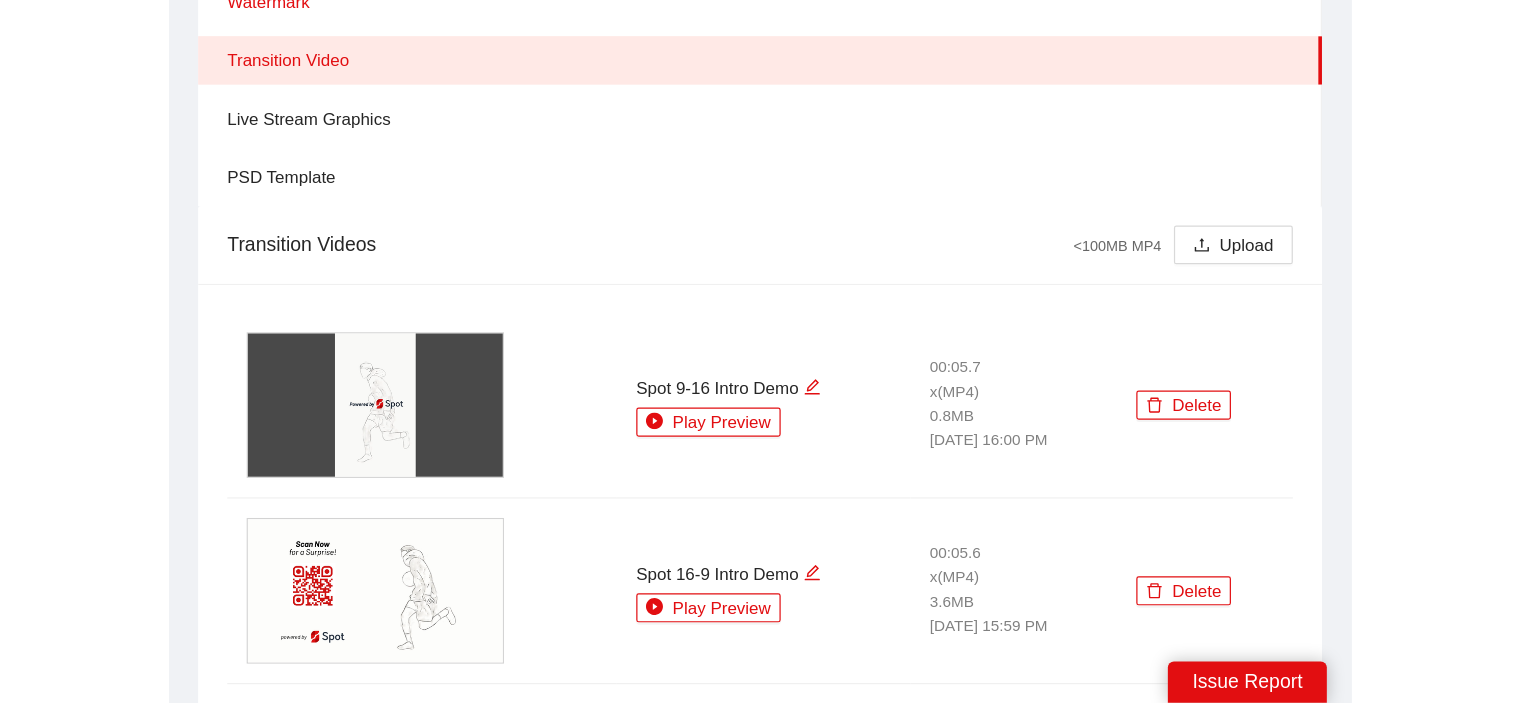 scroll, scrollTop: 104, scrollLeft: 0, axis: vertical 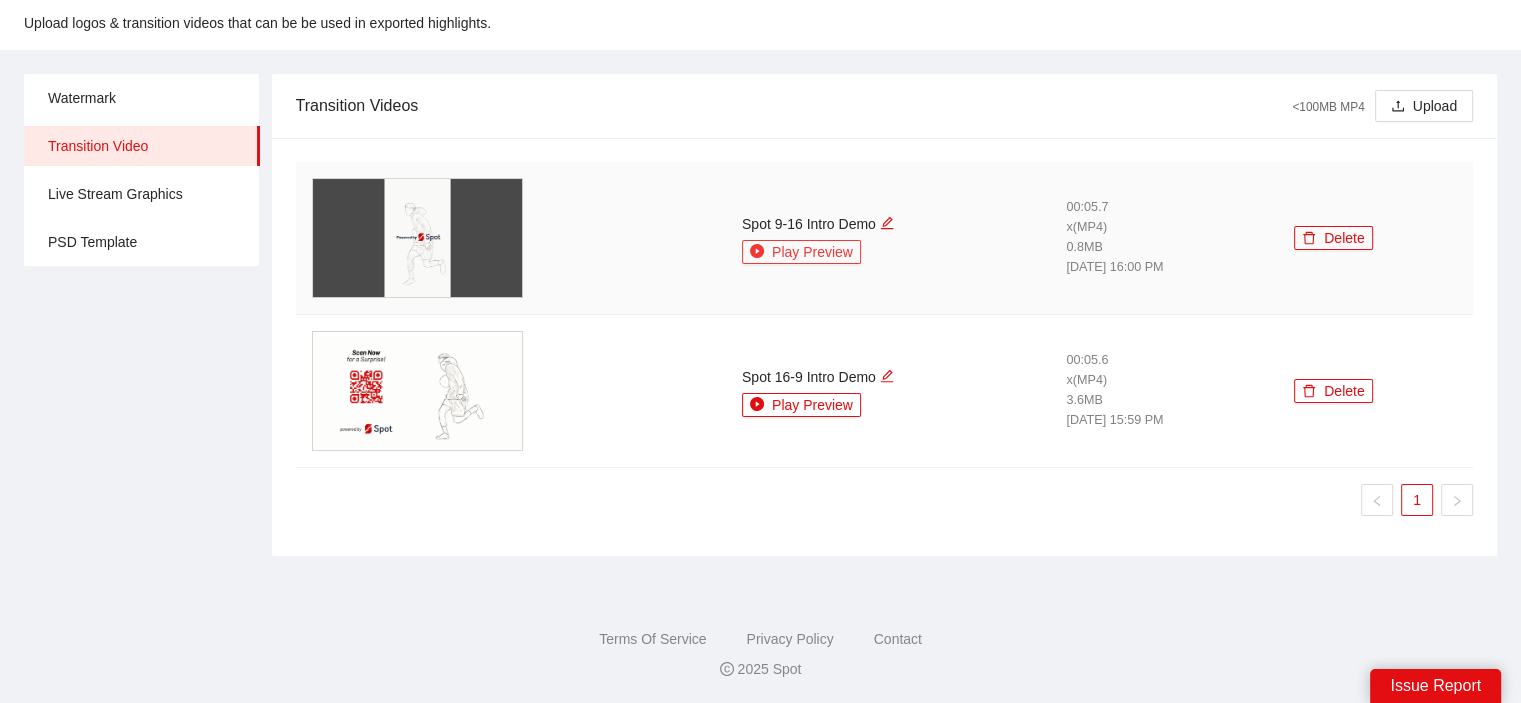 click on "Play Preview" at bounding box center (812, 252) 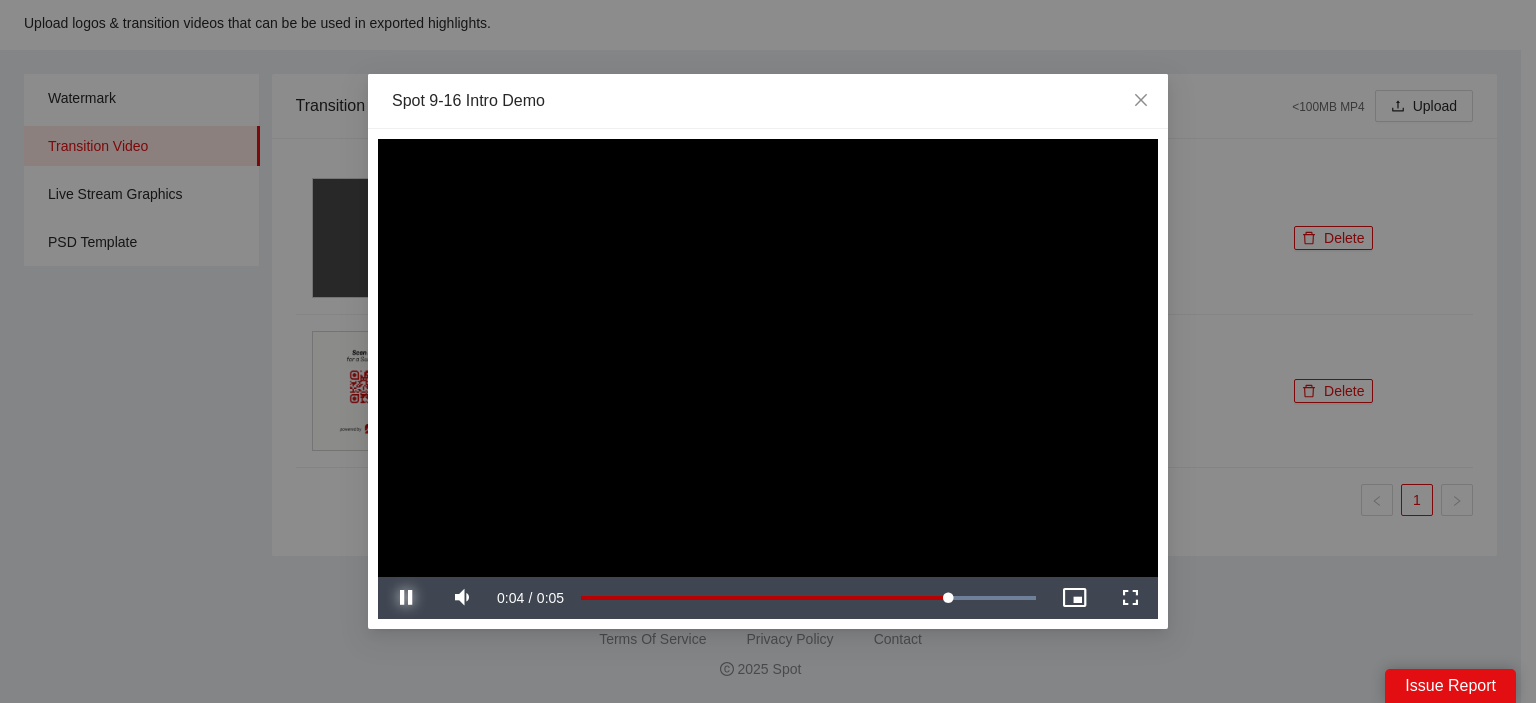 click at bounding box center [406, 598] 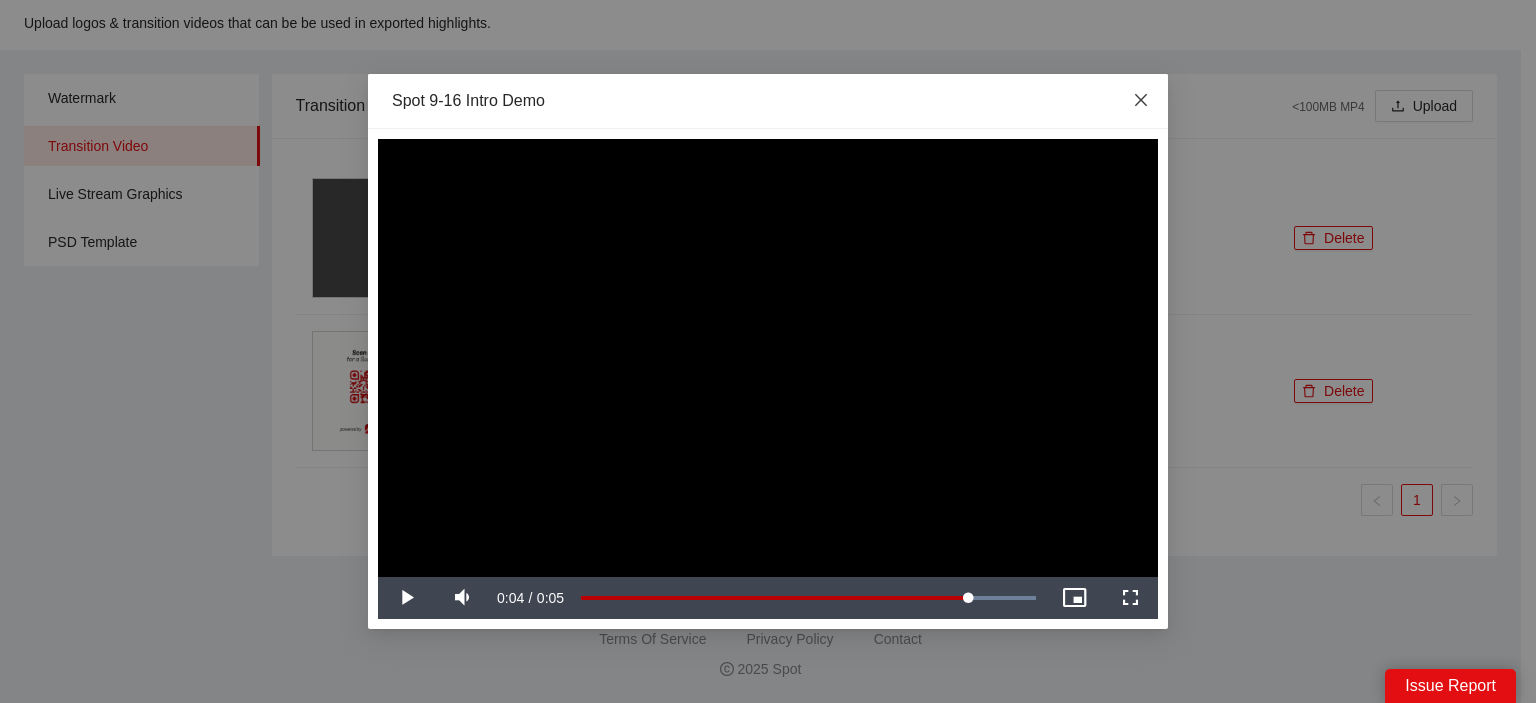 click 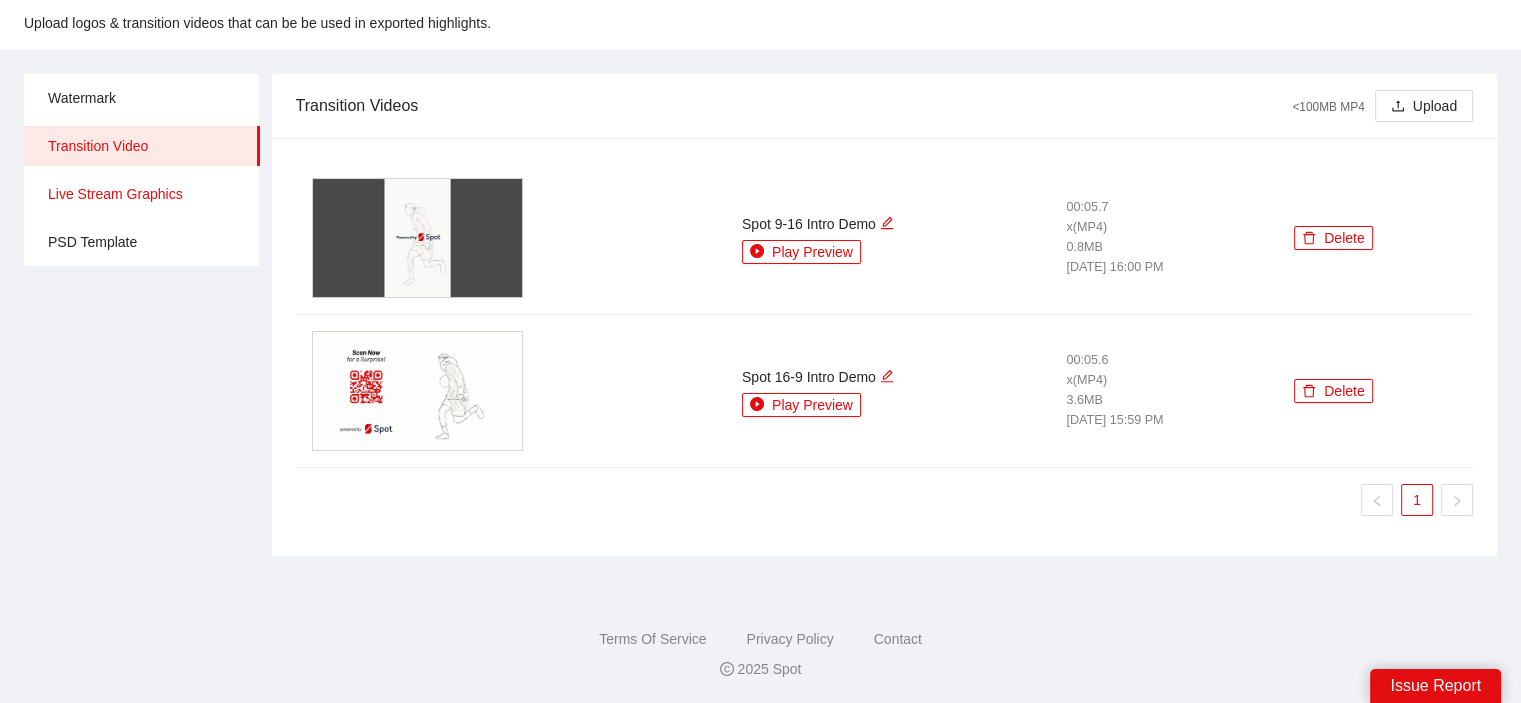 click on "Live Stream Graphics" at bounding box center [146, 194] 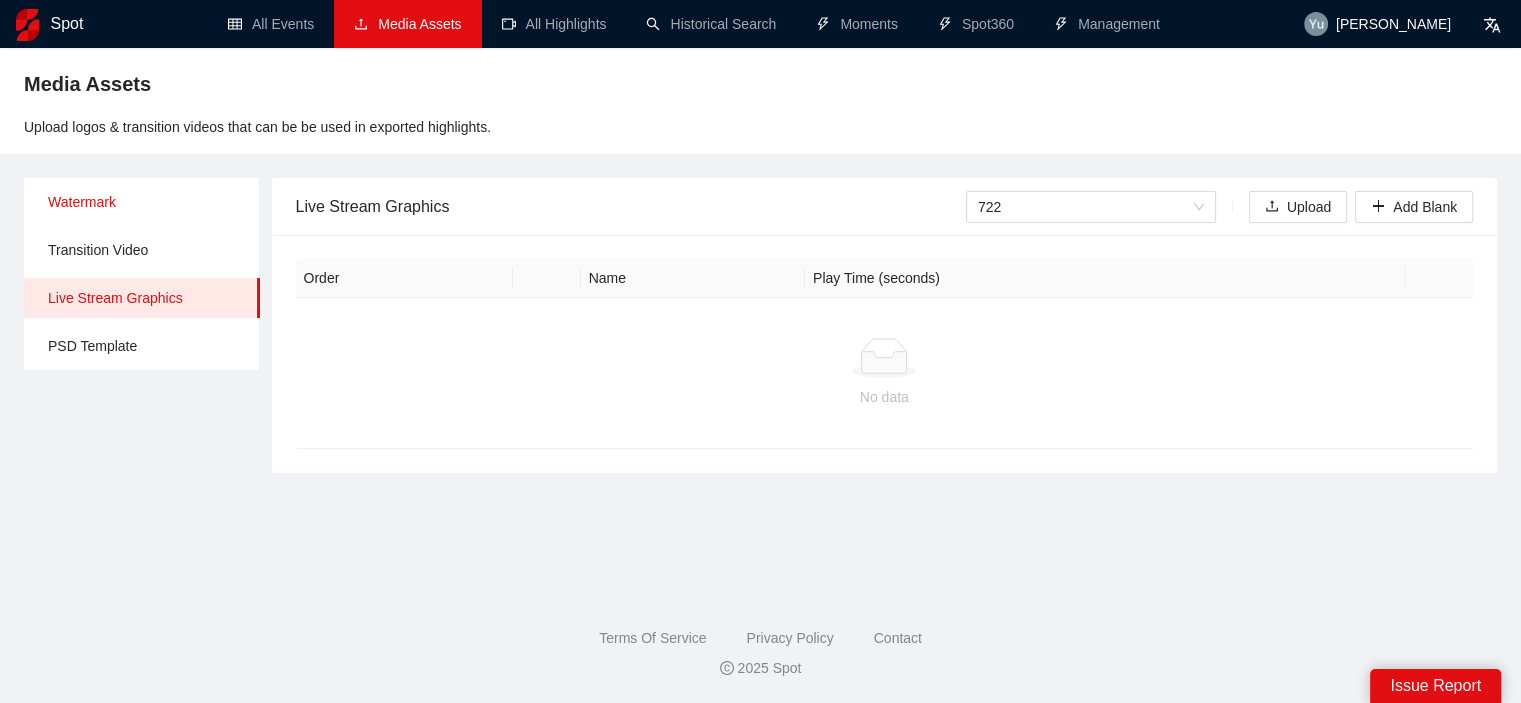 scroll, scrollTop: 0, scrollLeft: 0, axis: both 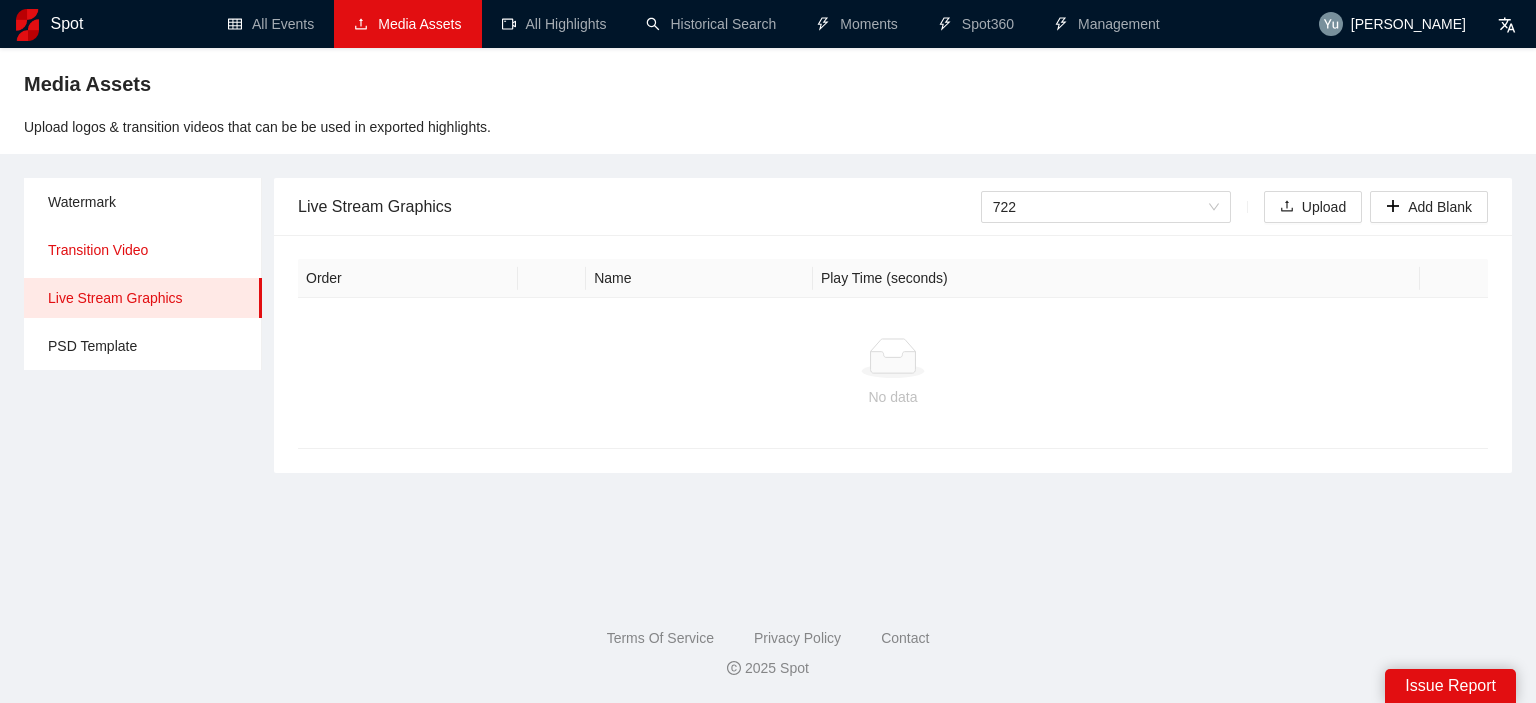 click on "Transition Video" at bounding box center [147, 250] 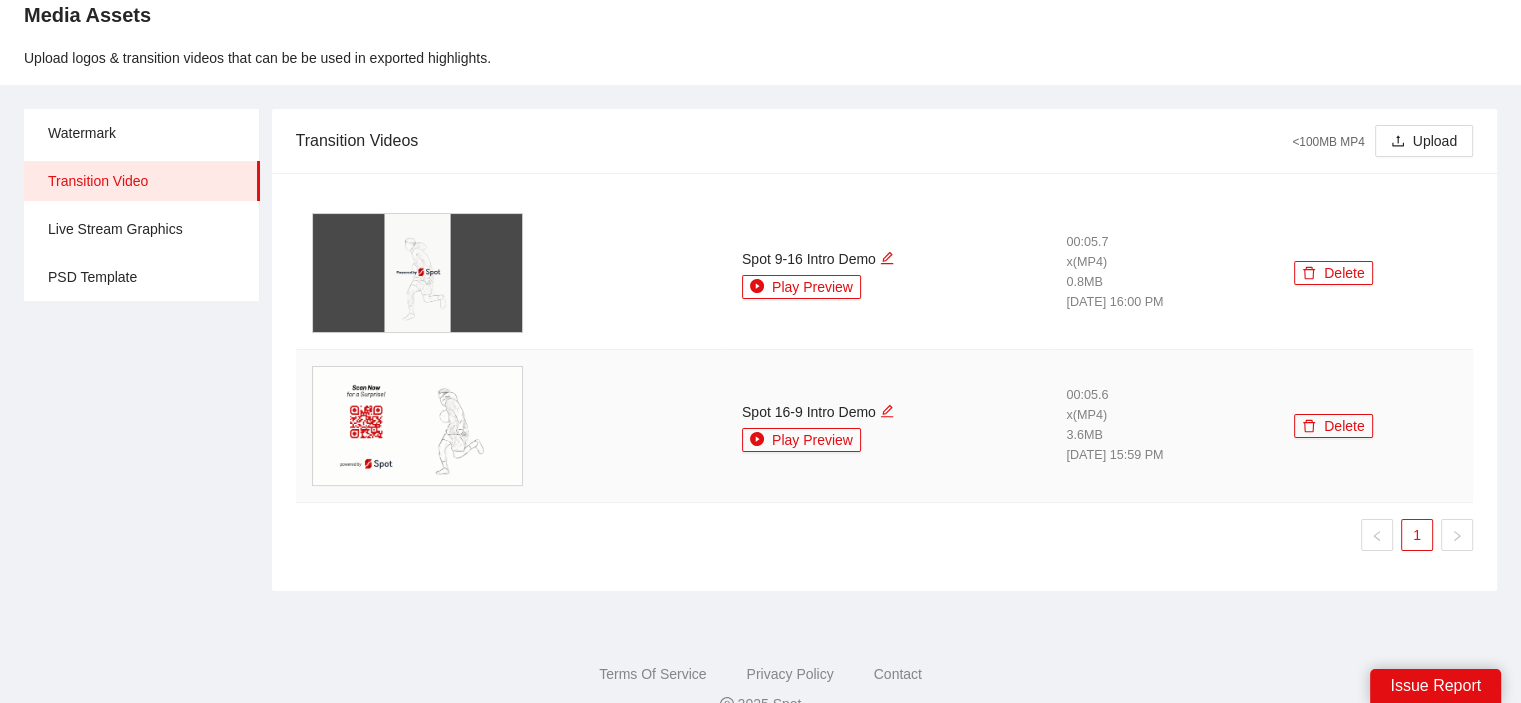 scroll, scrollTop: 104, scrollLeft: 0, axis: vertical 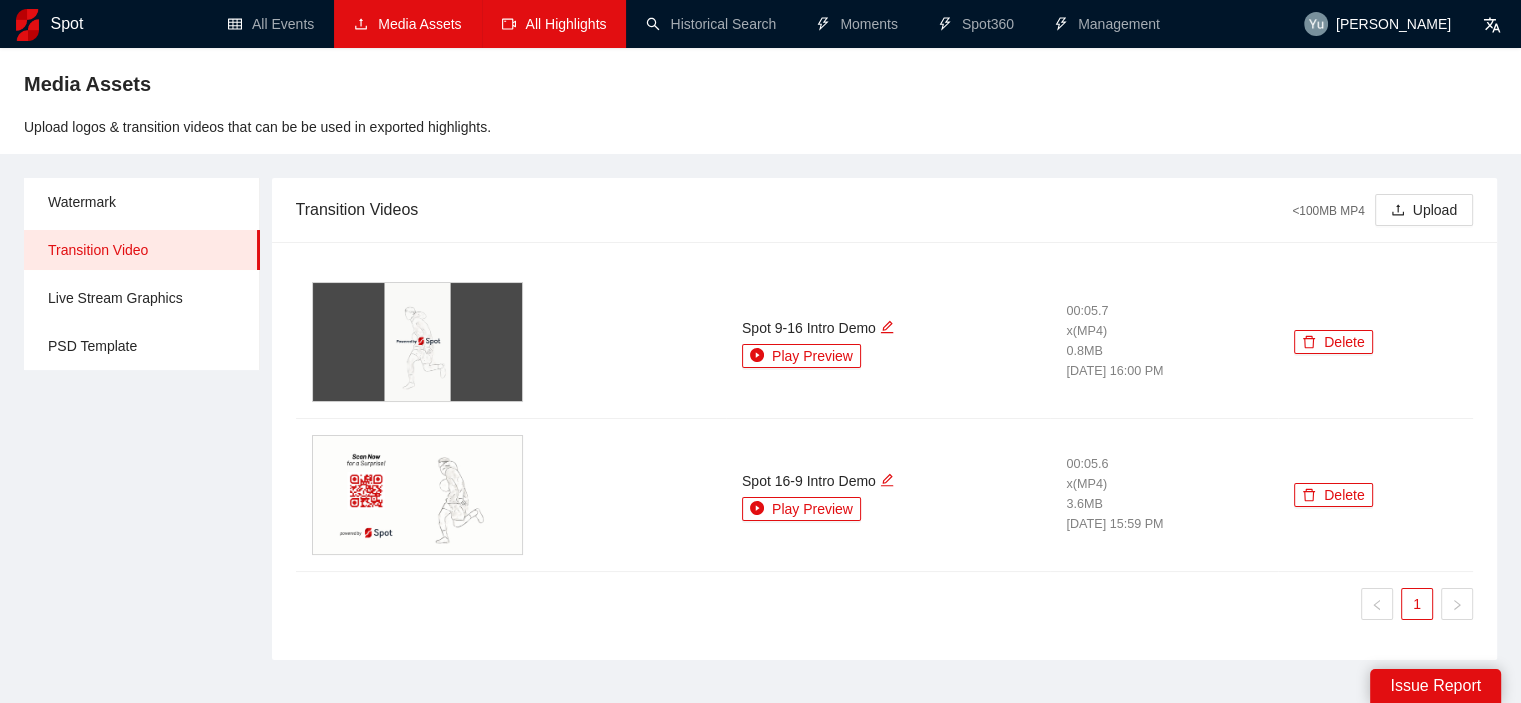 click on "All Highlights" at bounding box center (554, 24) 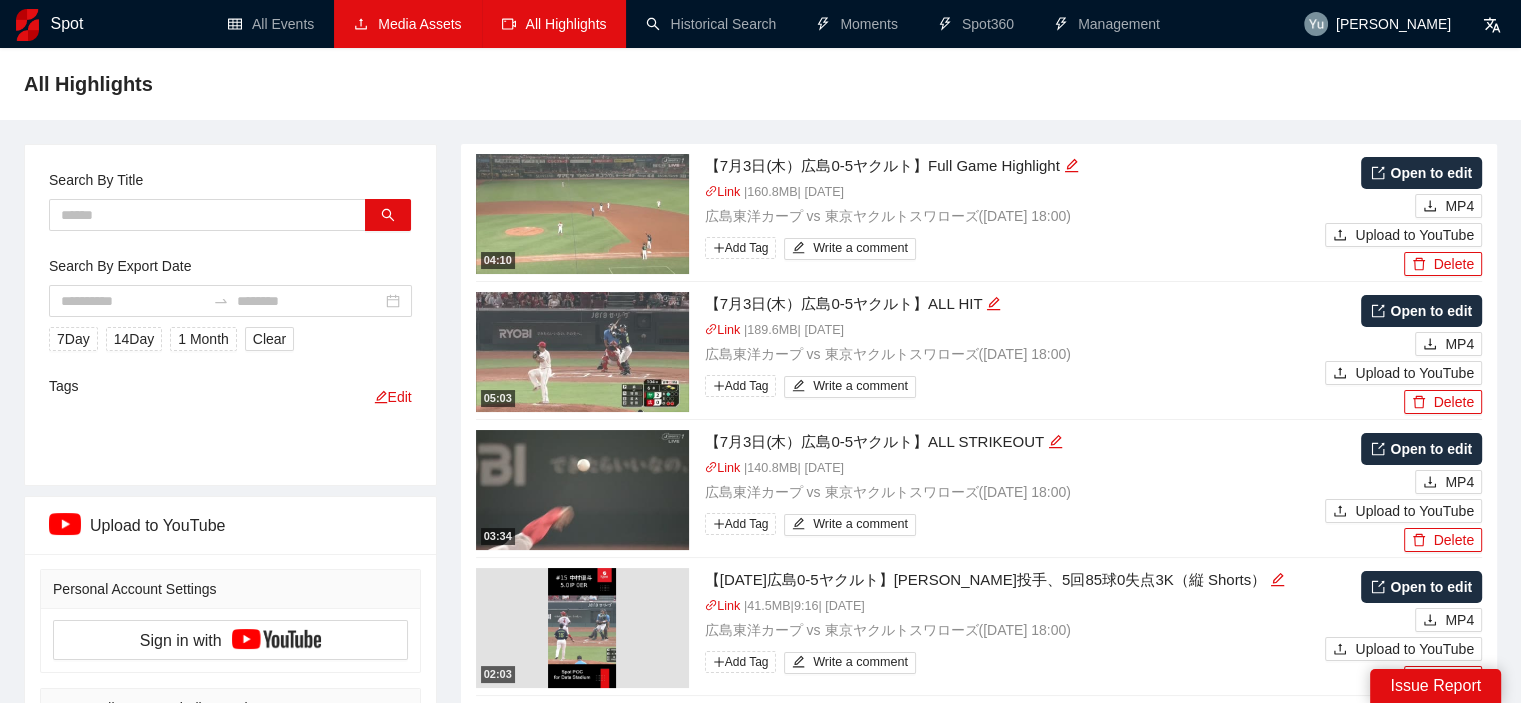 click at bounding box center (582, 214) 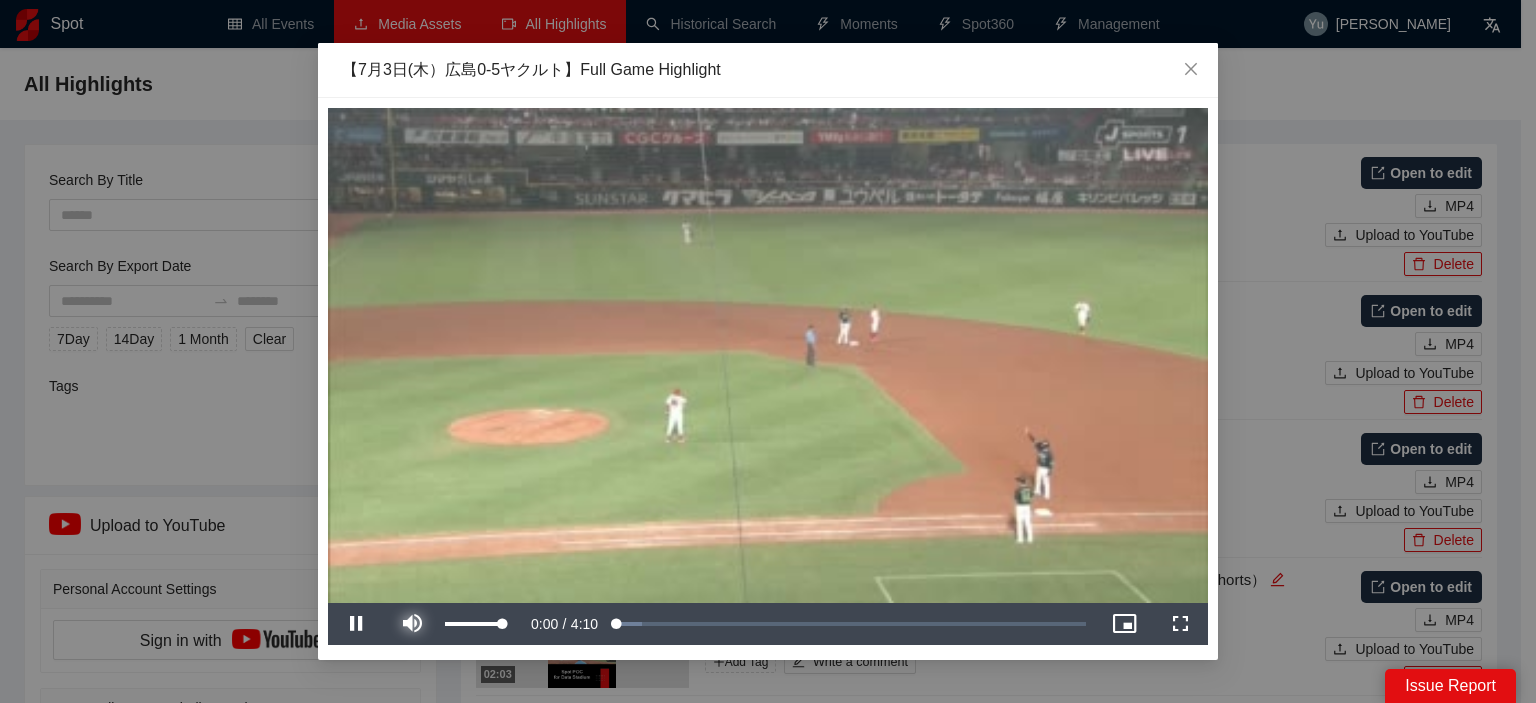 click at bounding box center (412, 624) 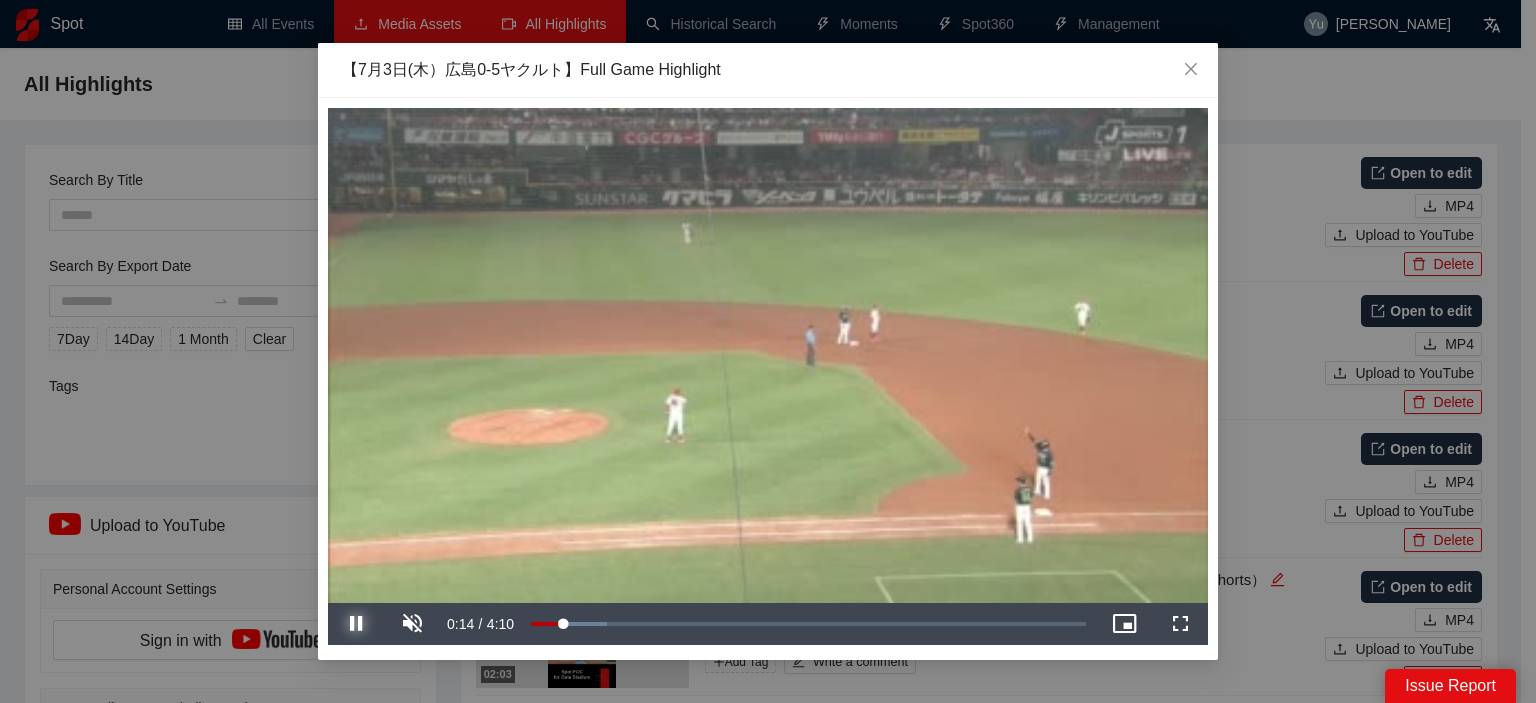 click at bounding box center [356, 624] 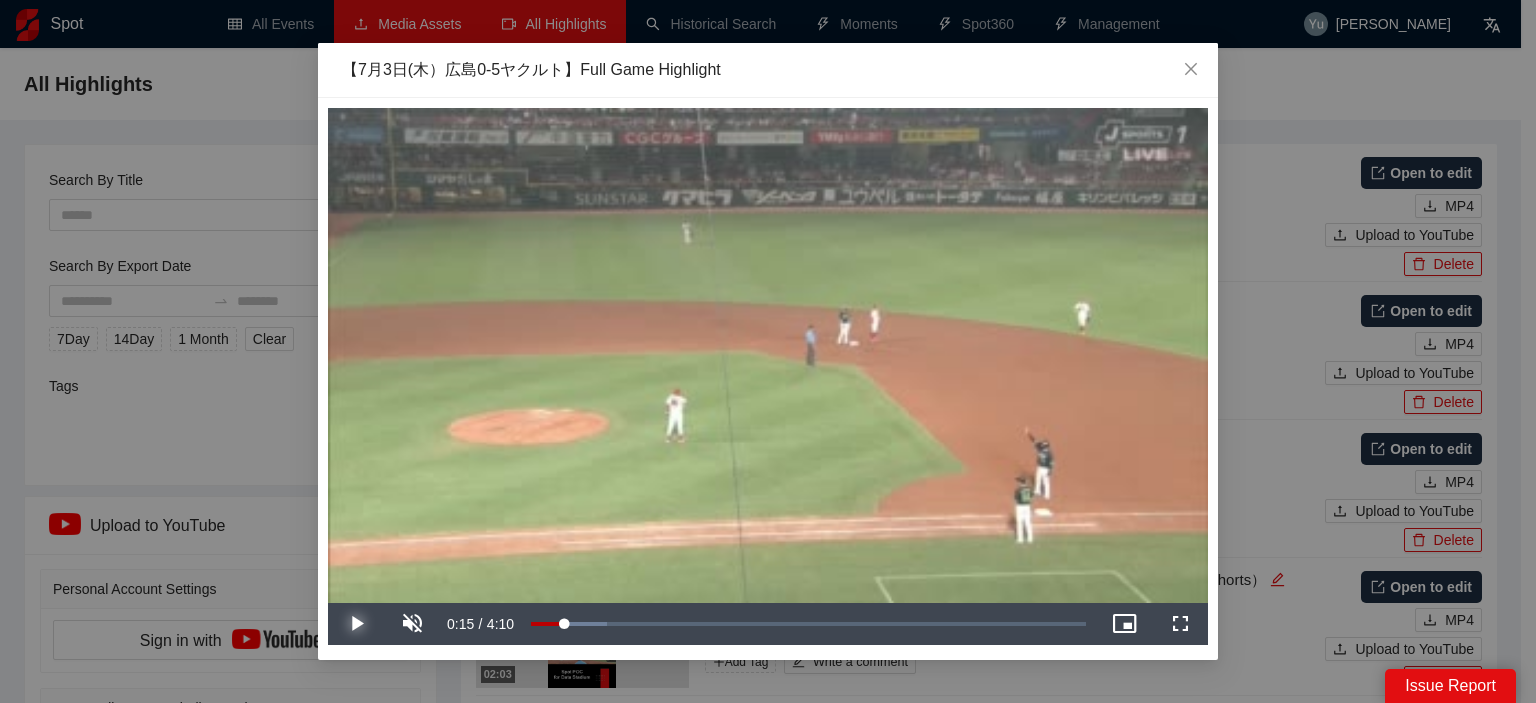 click at bounding box center (356, 624) 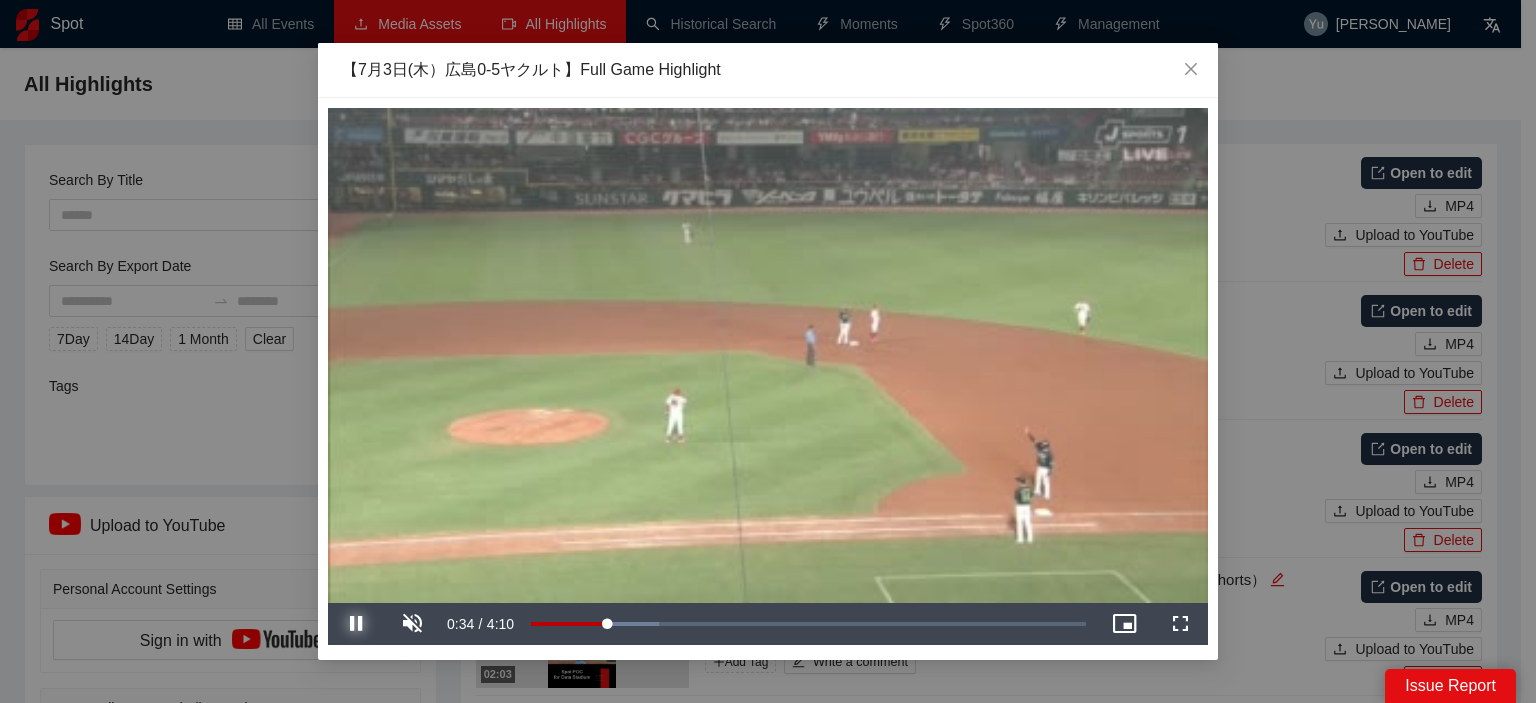 click at bounding box center [356, 624] 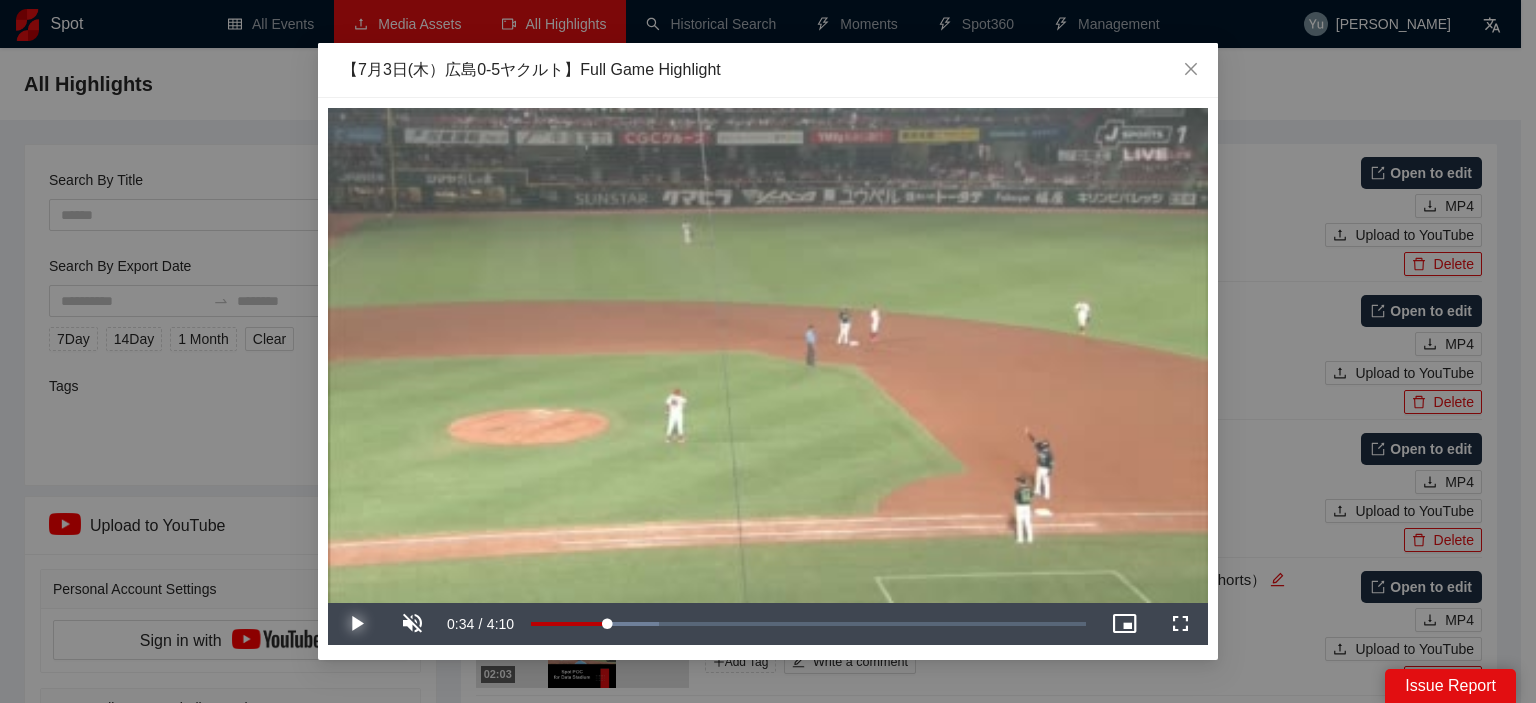 click at bounding box center (356, 624) 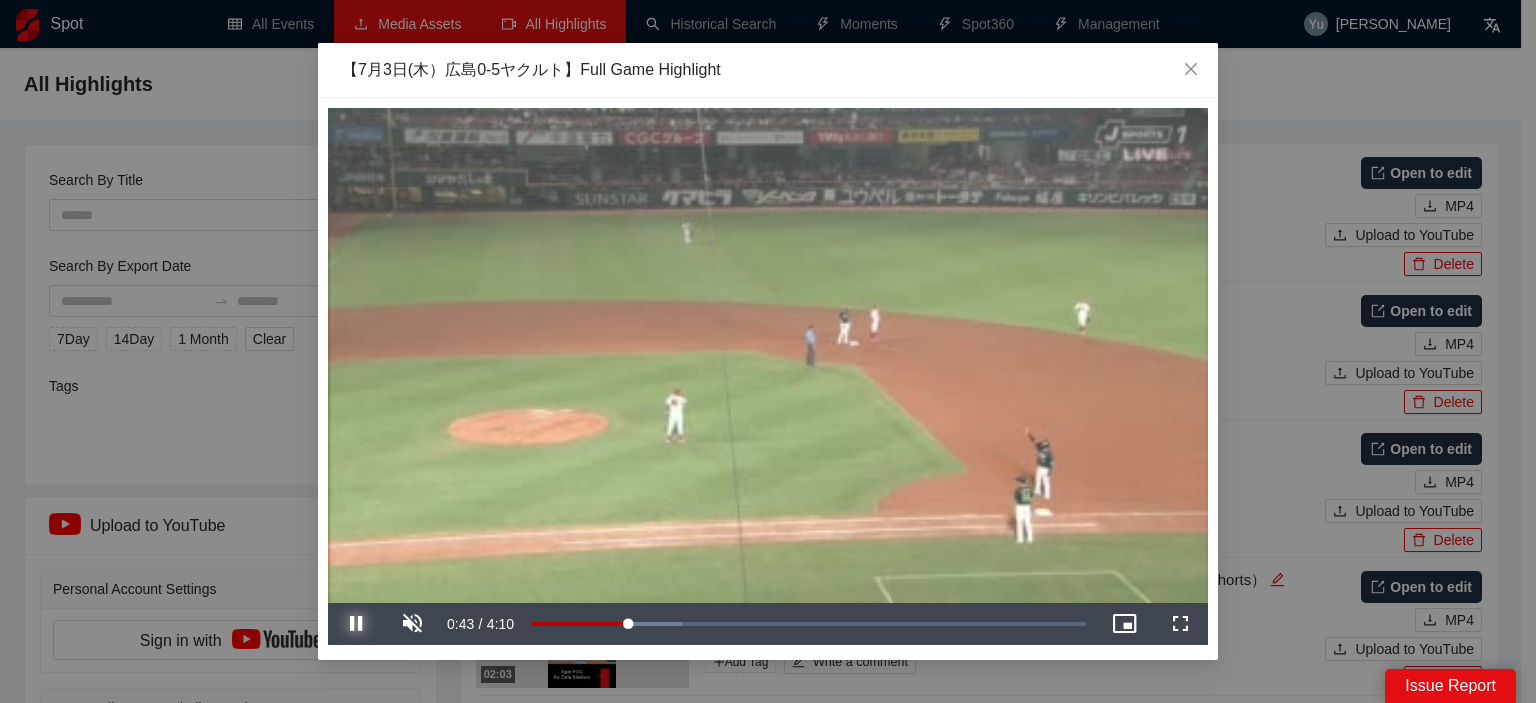 click at bounding box center (356, 624) 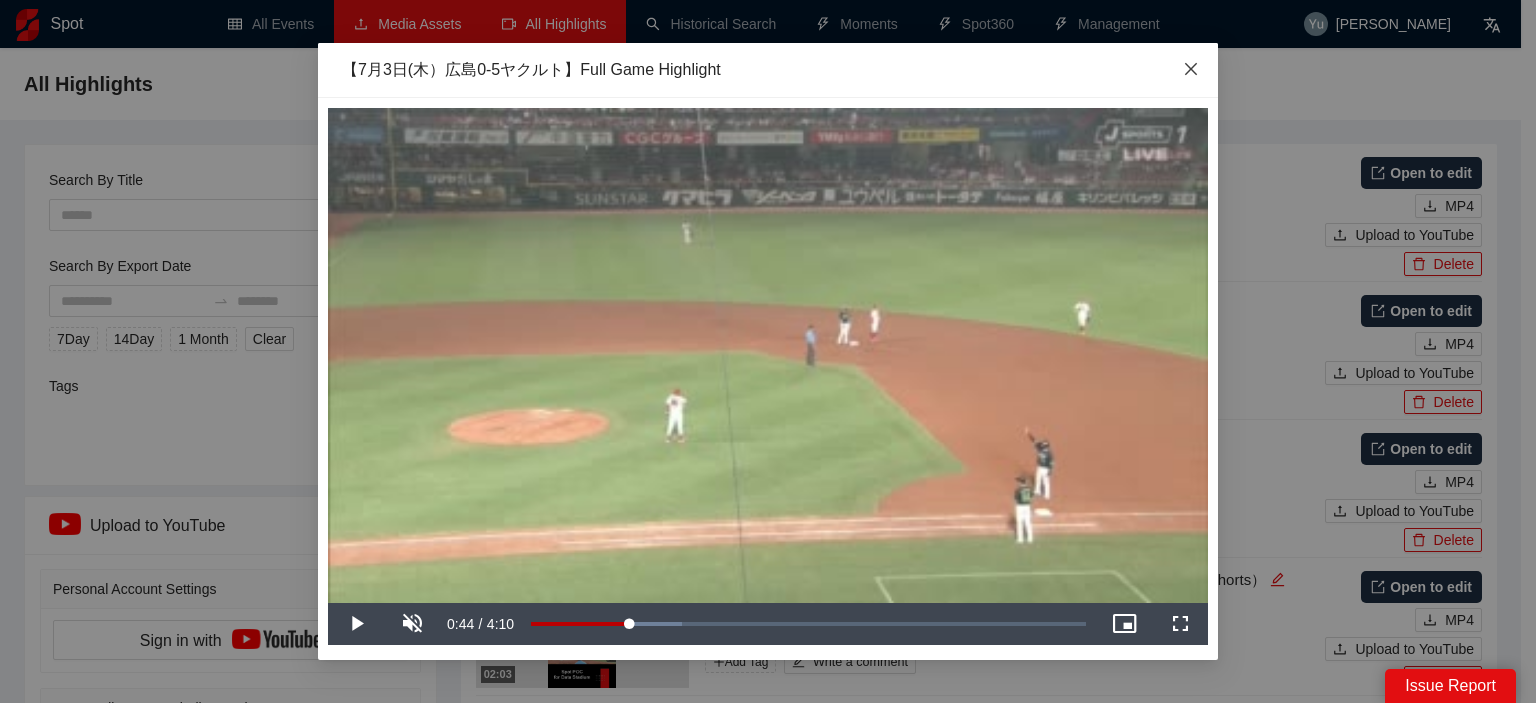 click 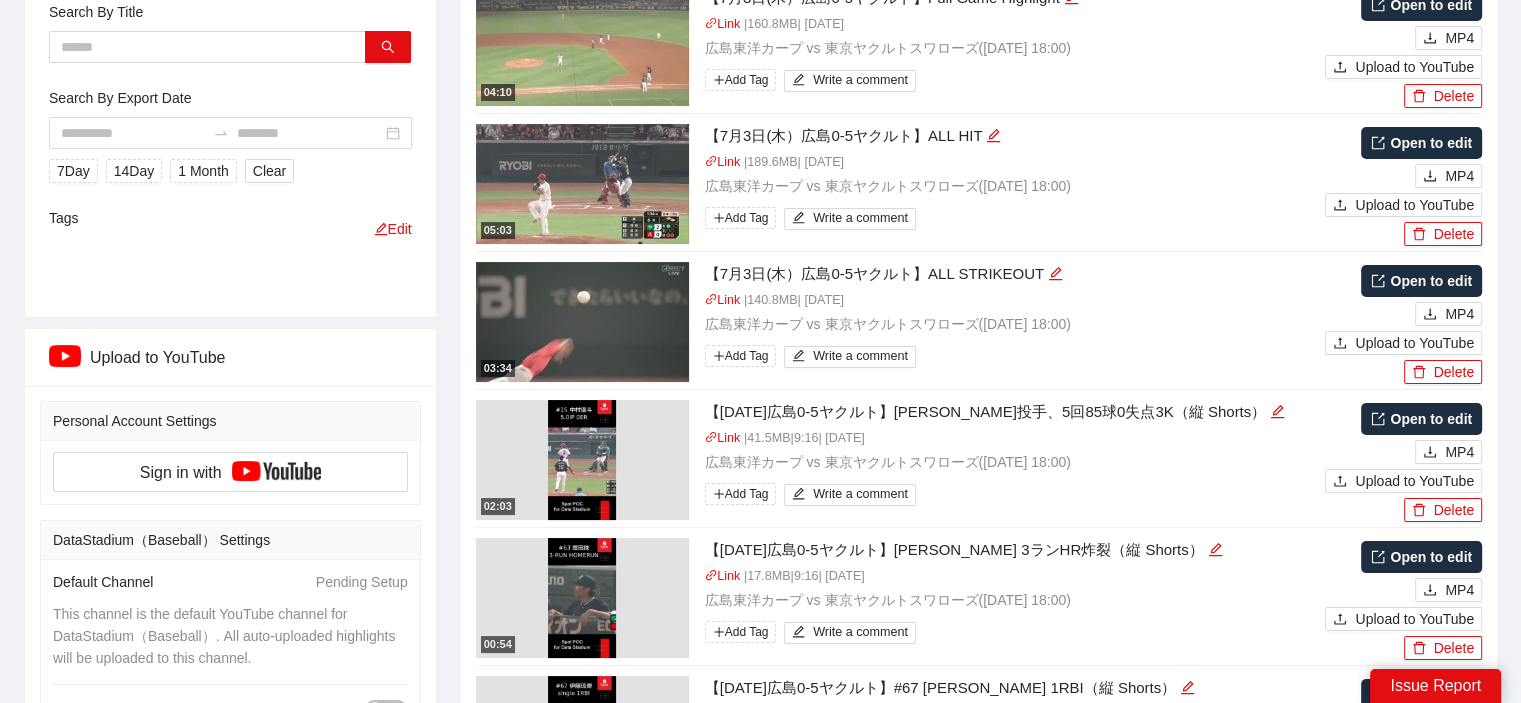 scroll, scrollTop: 300, scrollLeft: 0, axis: vertical 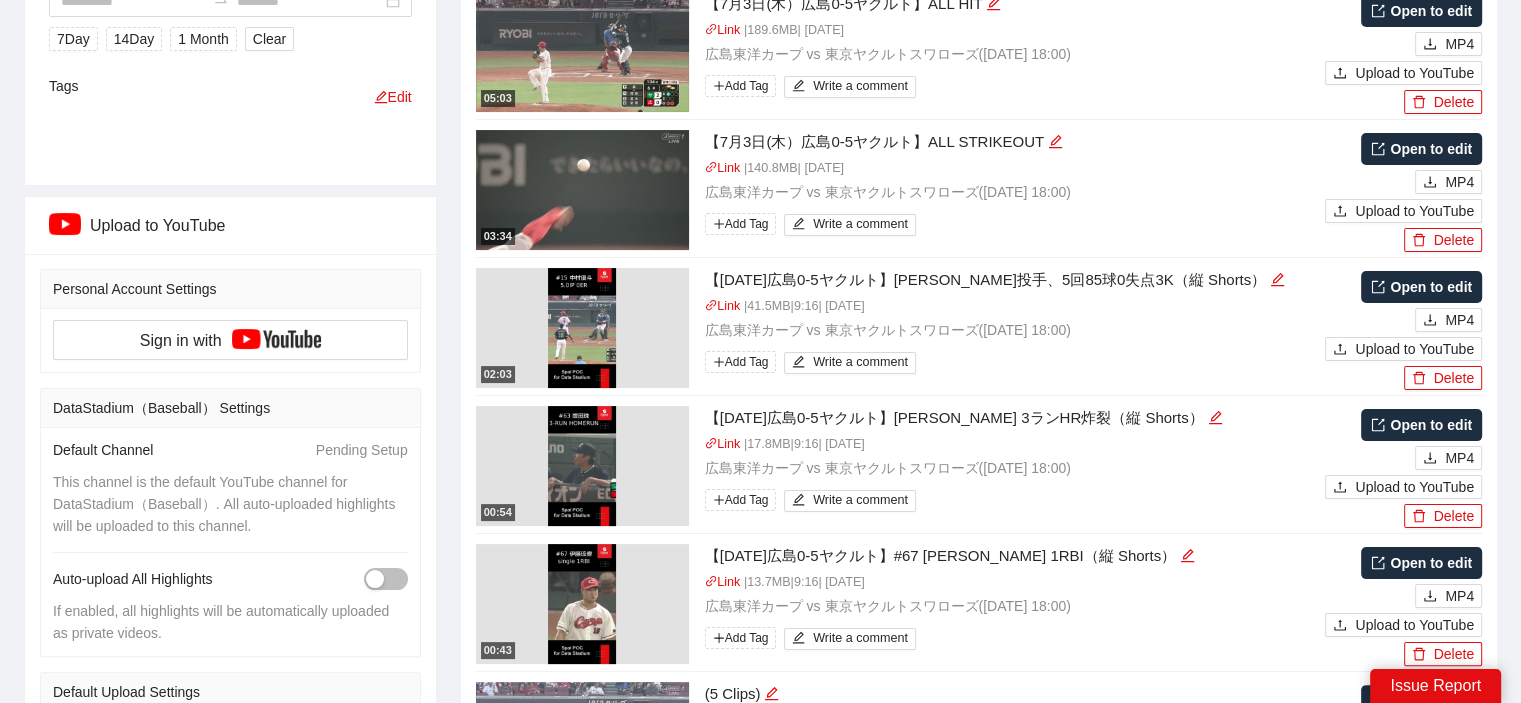 click at bounding box center (582, 328) 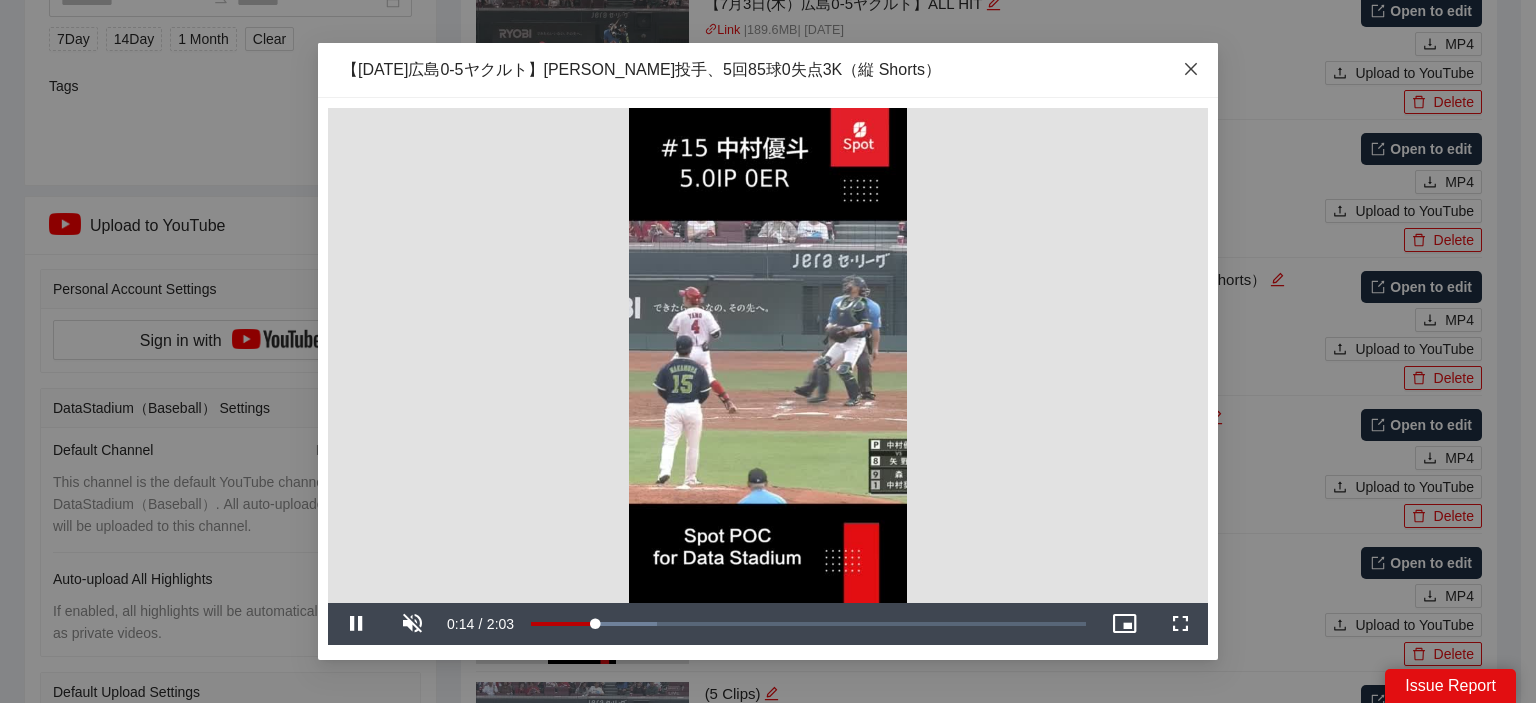 click 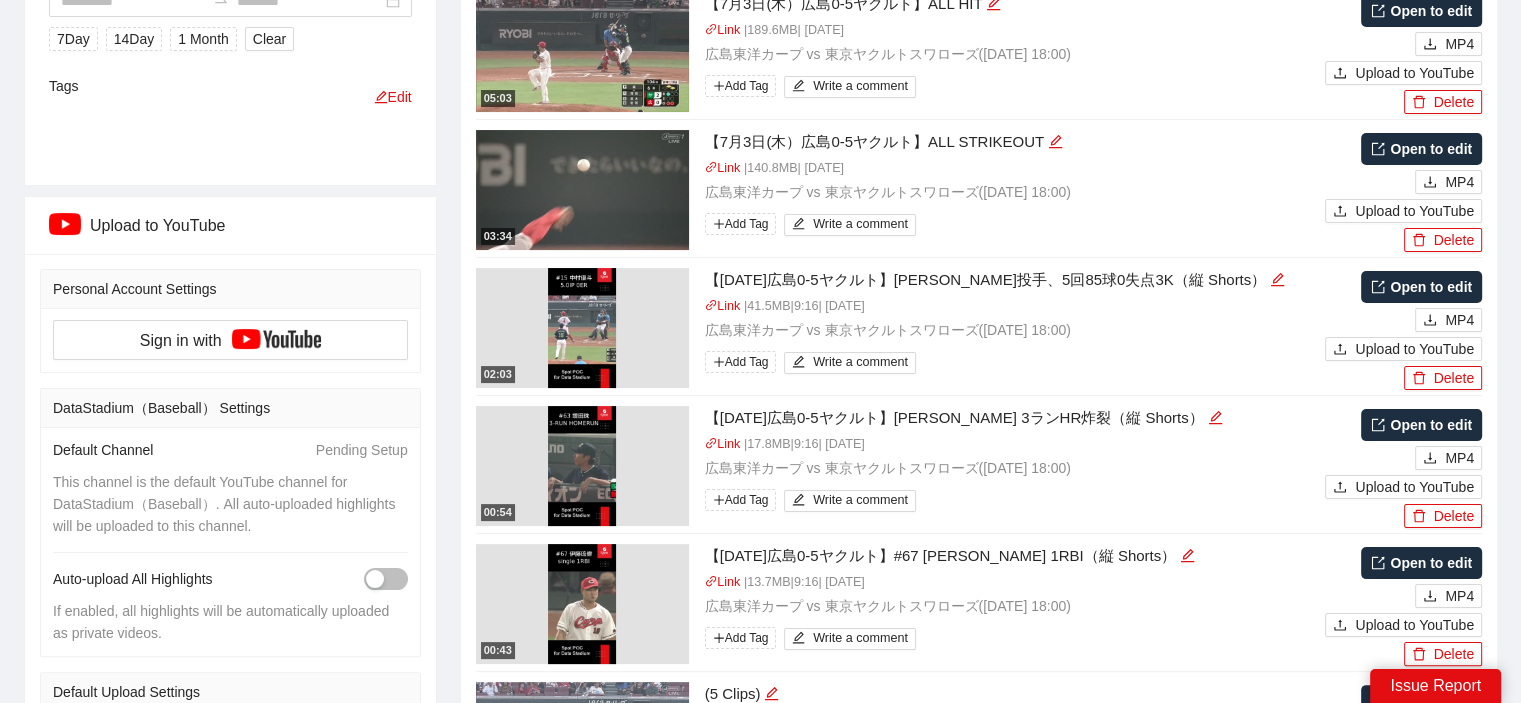 click at bounding box center (582, 466) 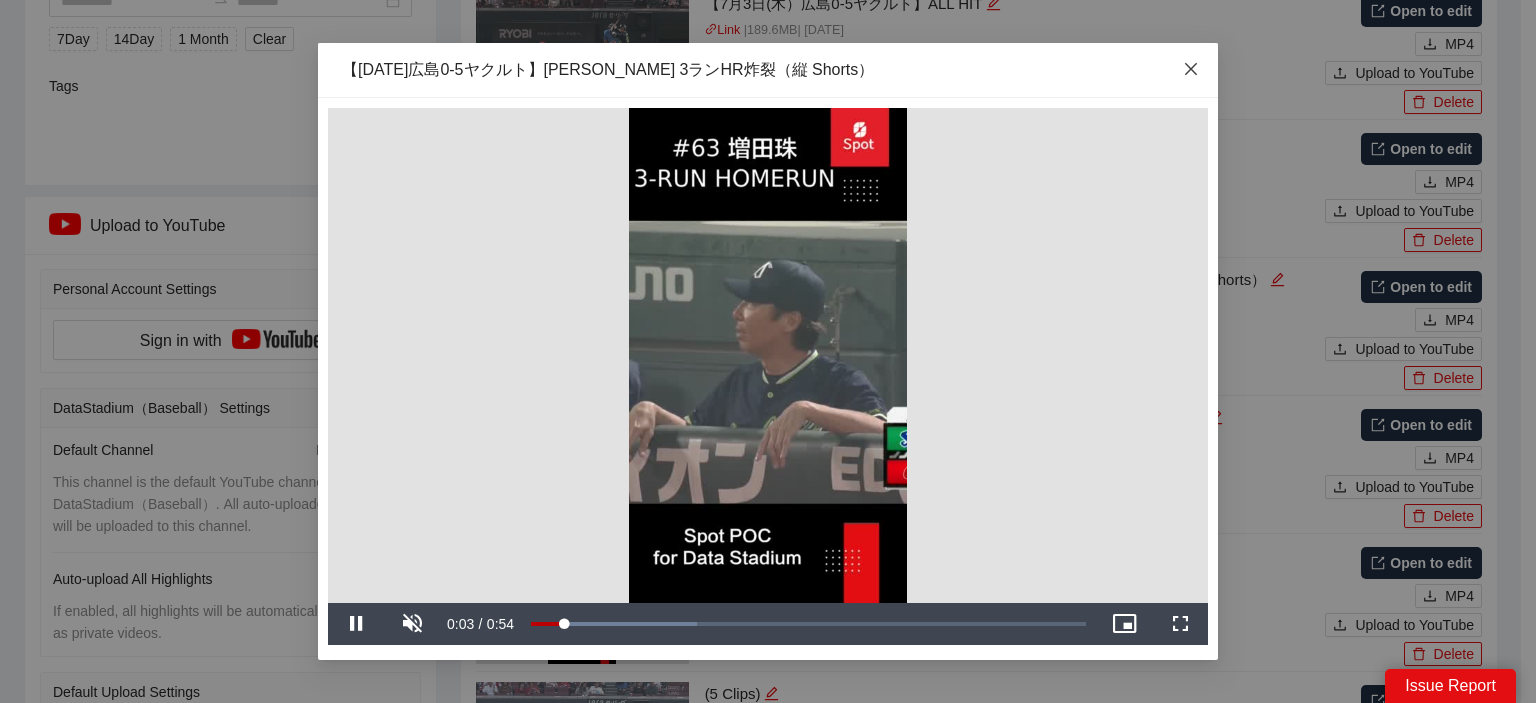 click 